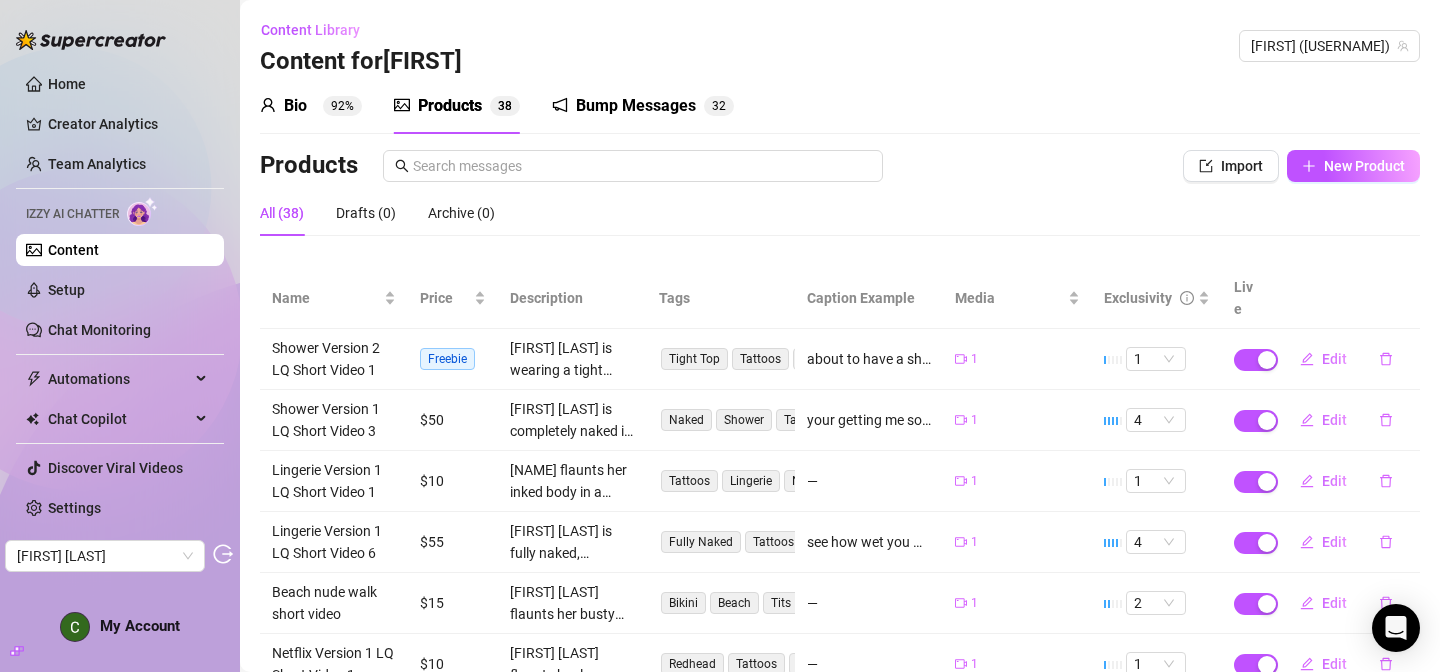 scroll, scrollTop: 0, scrollLeft: 0, axis: both 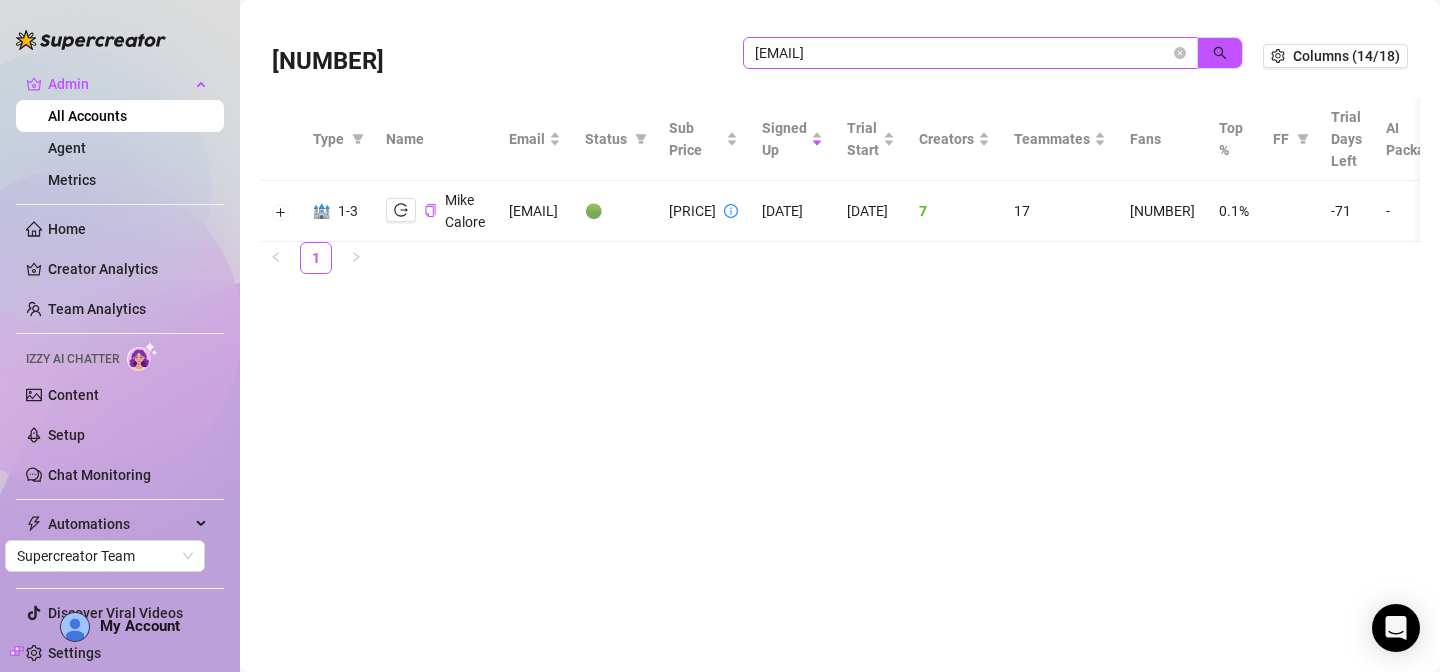 click on "[EMAIL]" at bounding box center [970, 53] 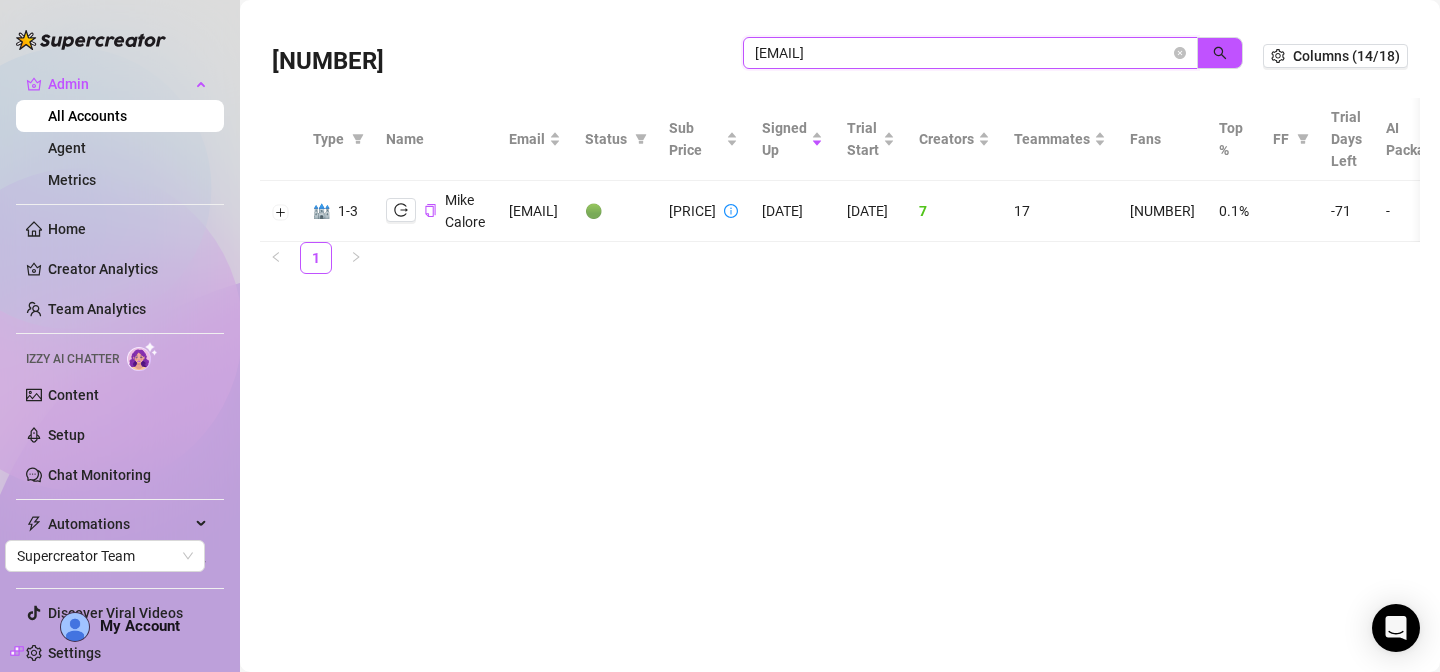 click on "[EMAIL]" at bounding box center [962, 53] 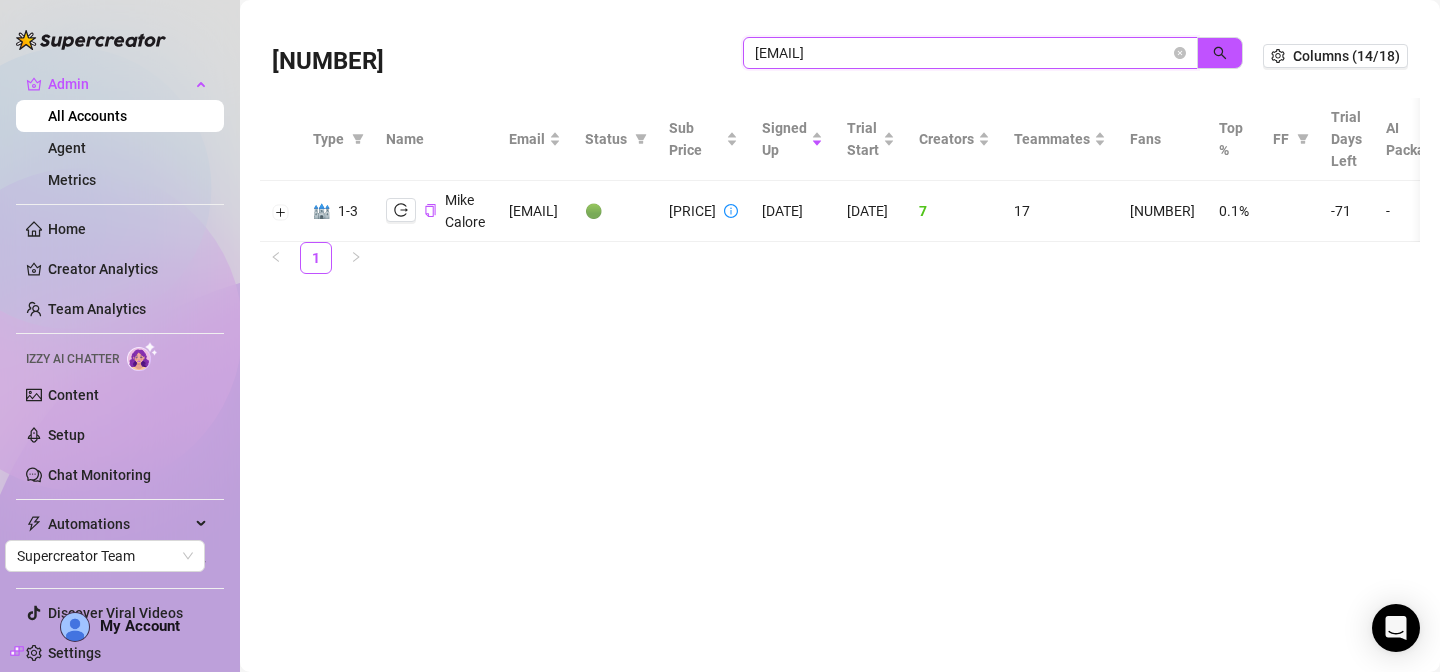 paste on "admin@milosh.click" 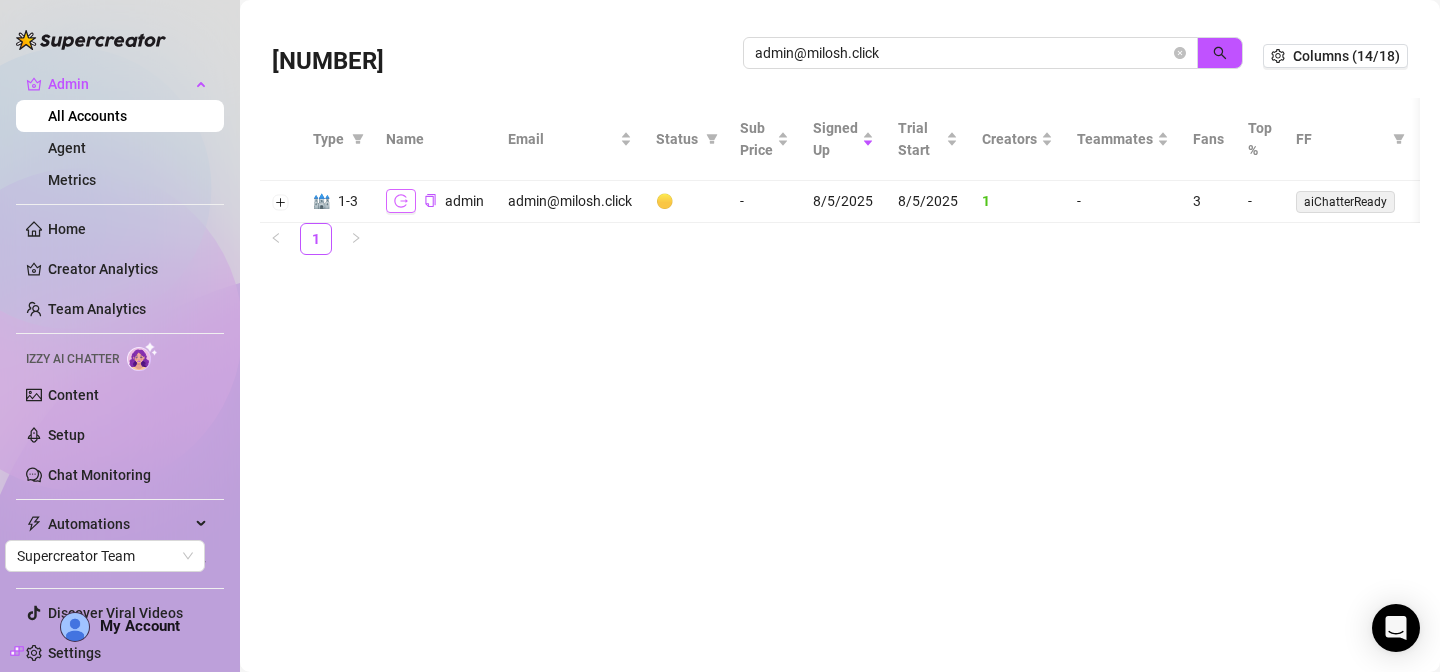 click at bounding box center [401, 201] 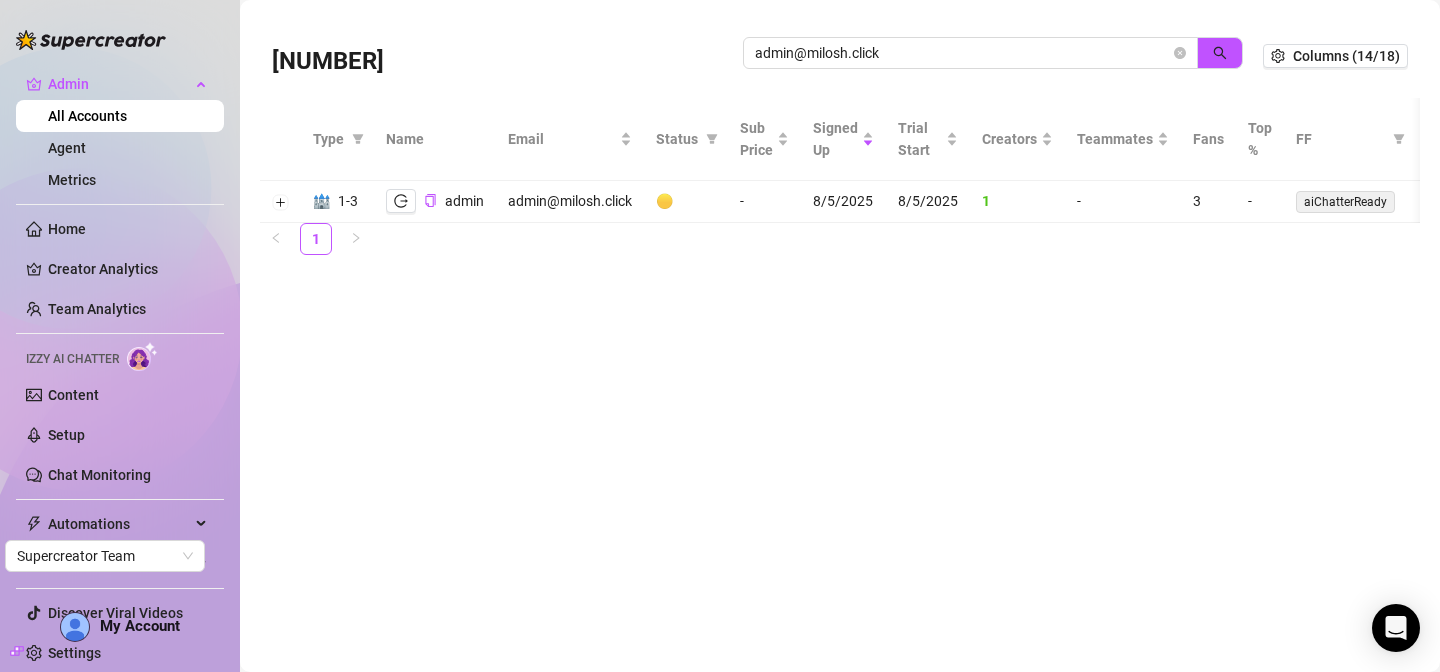 click on "admin@milosh.click" at bounding box center (570, 202) 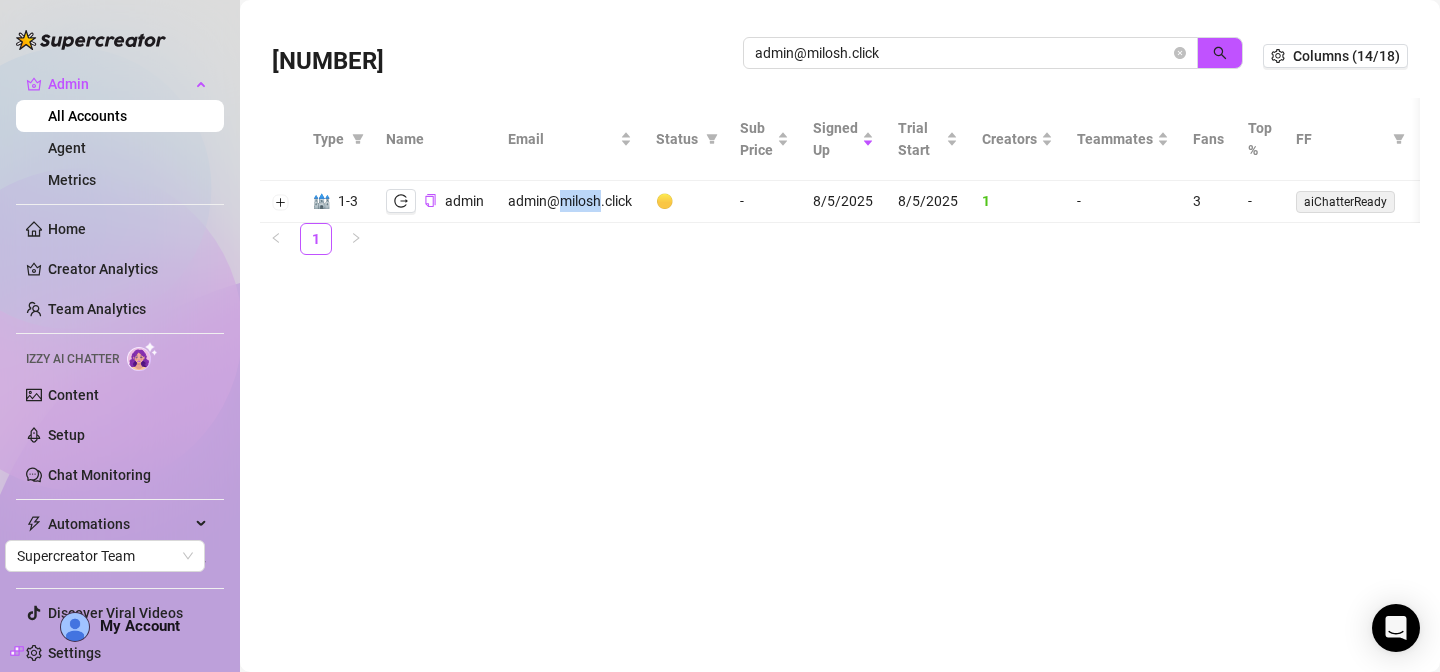click on "admin@milosh.click" at bounding box center [570, 202] 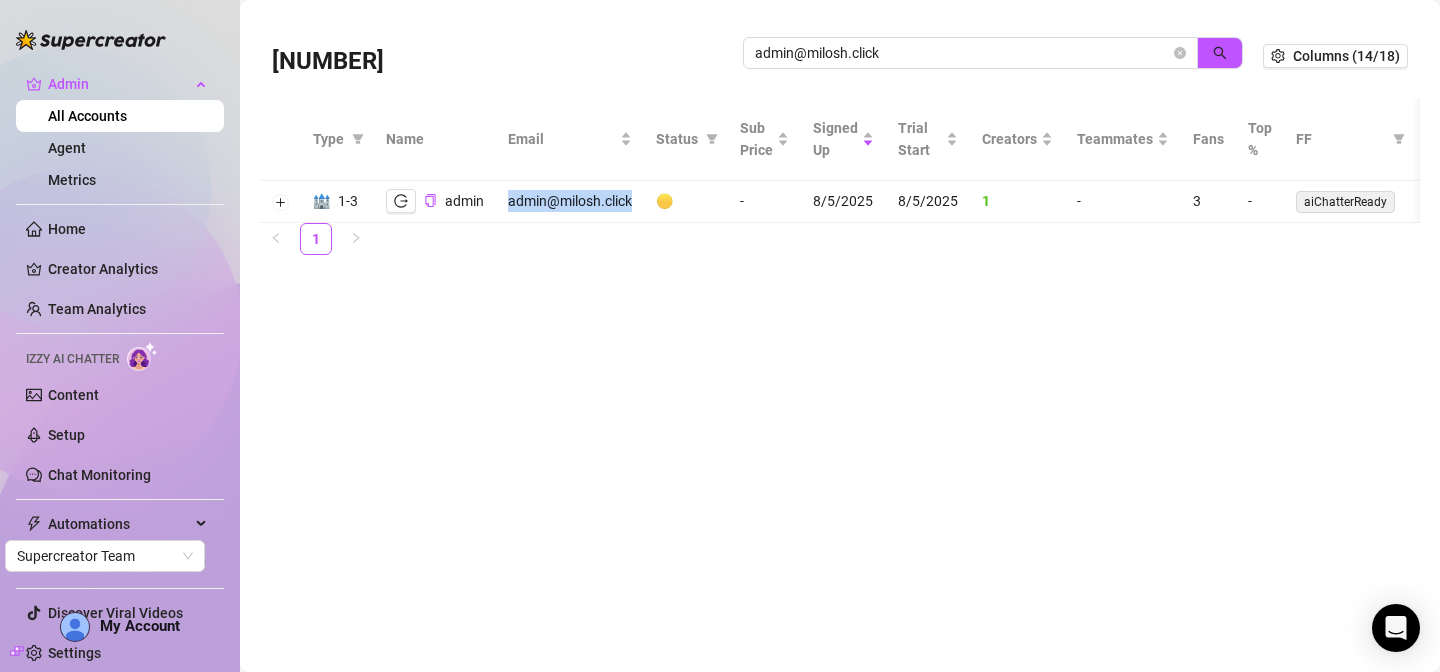 click on "admin@milosh.click" at bounding box center [570, 202] 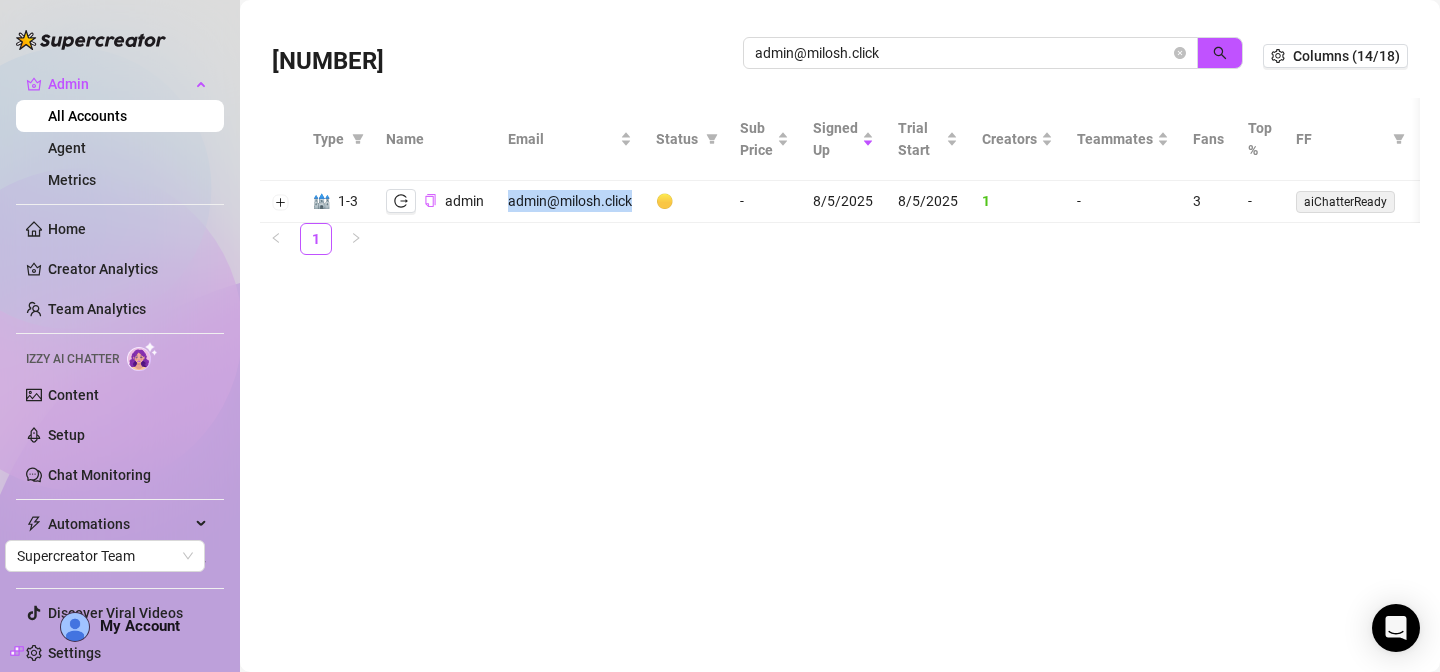 click 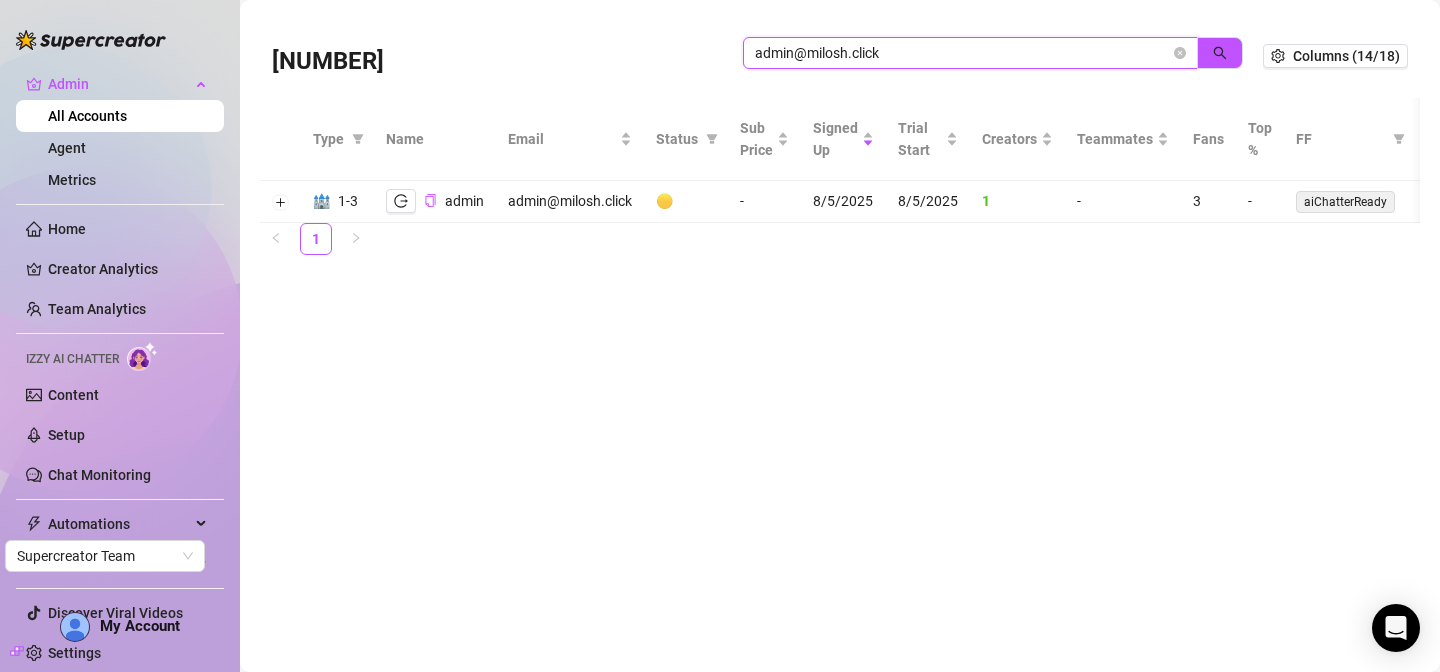click on "admin@milosh.click" at bounding box center [962, 53] 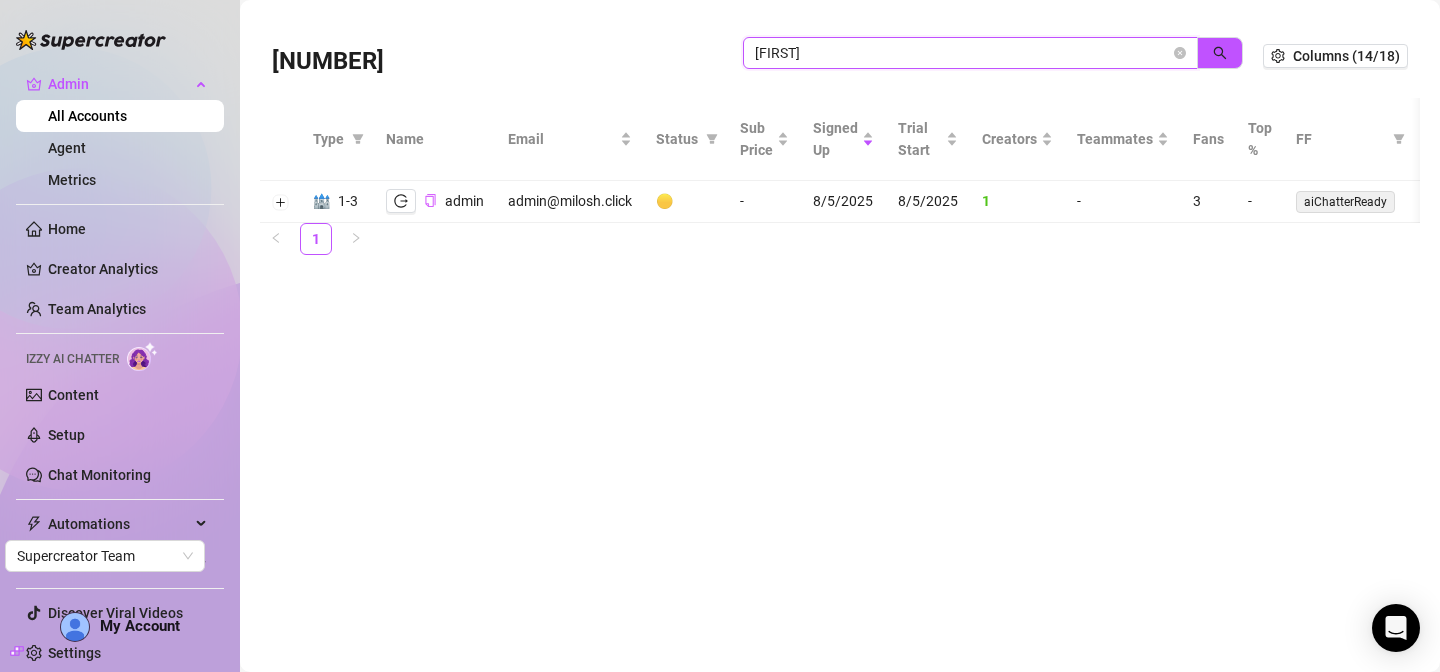 type on "jackson" 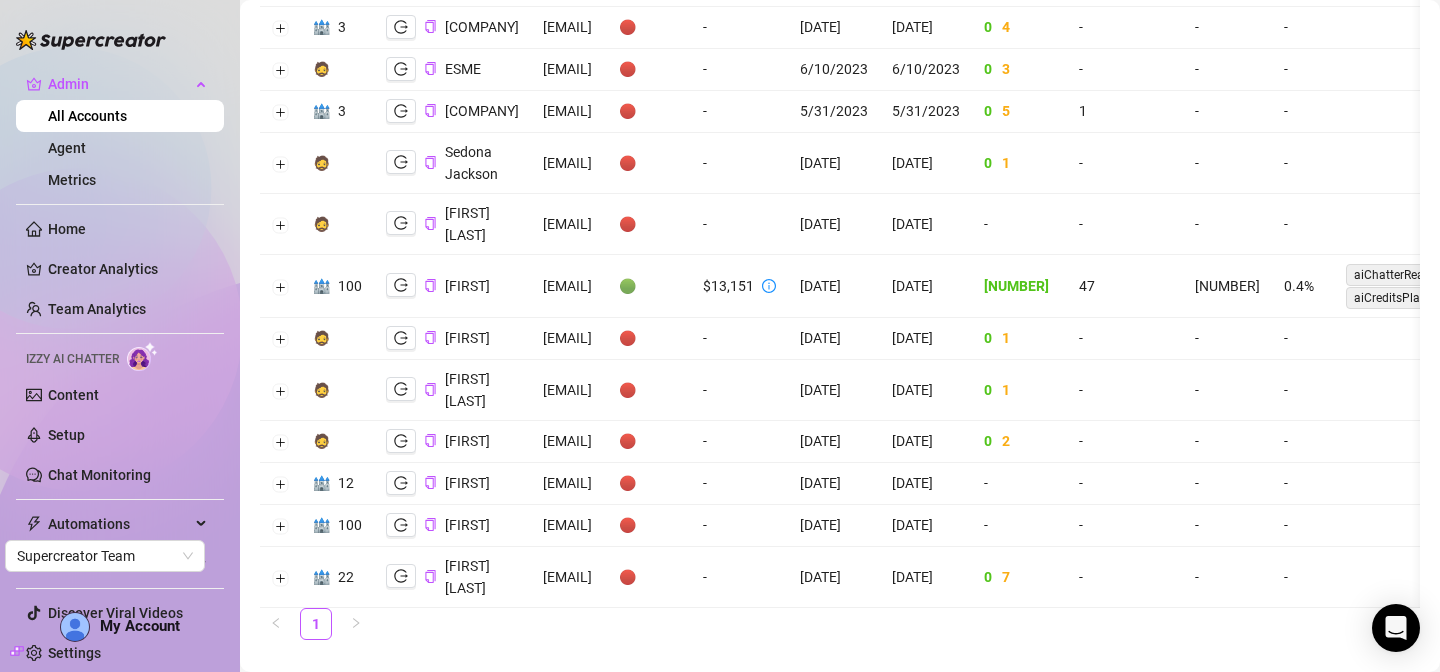 scroll, scrollTop: 2587, scrollLeft: 0, axis: vertical 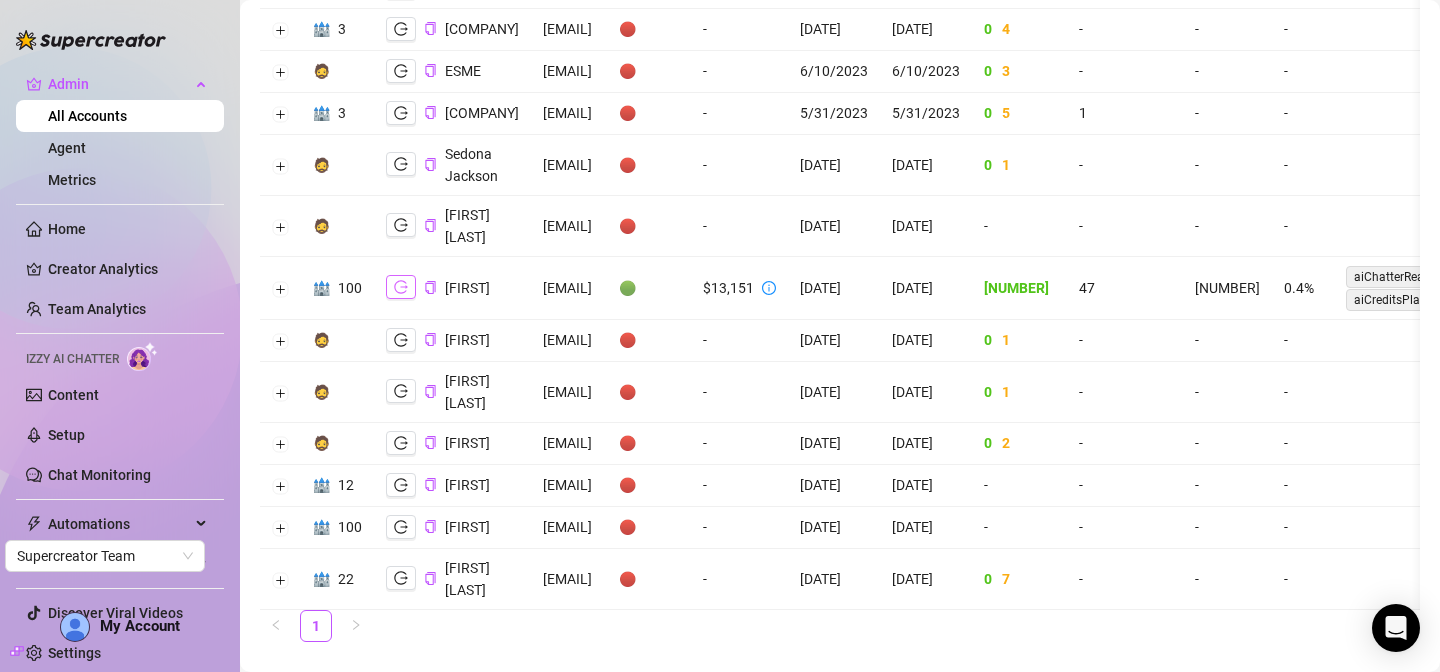click 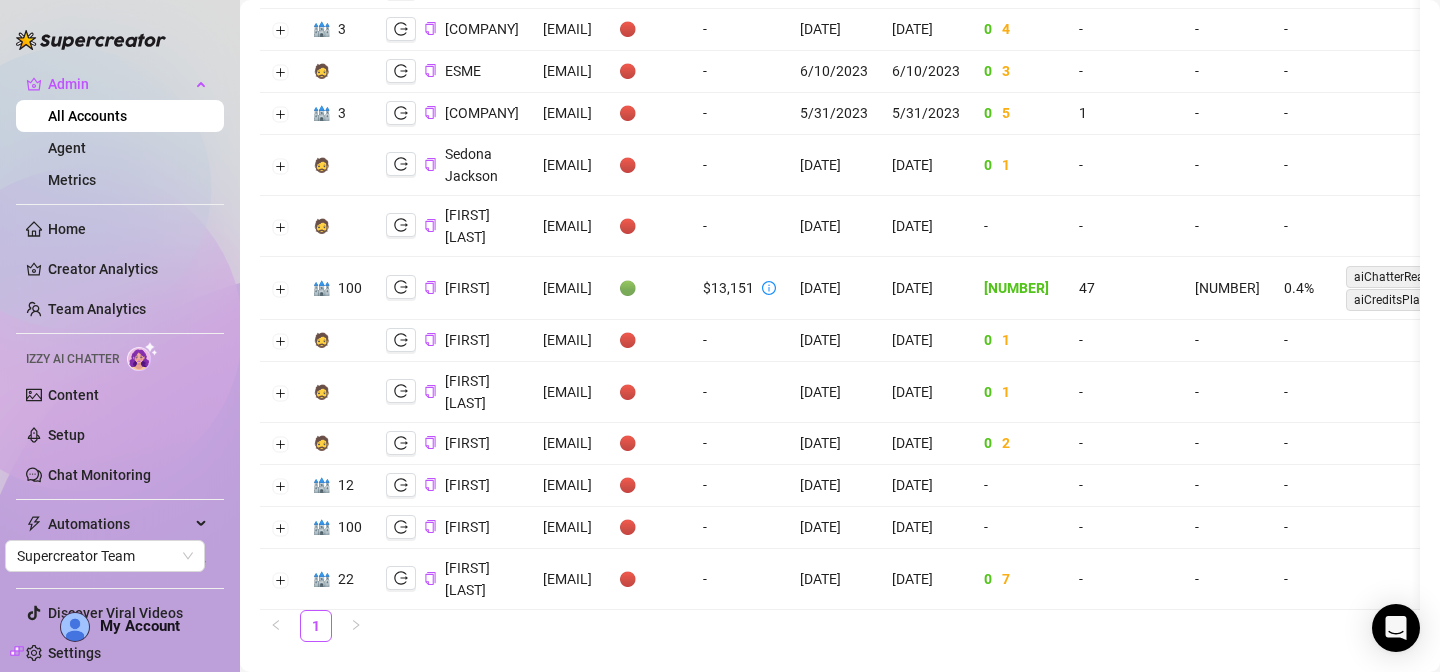 type 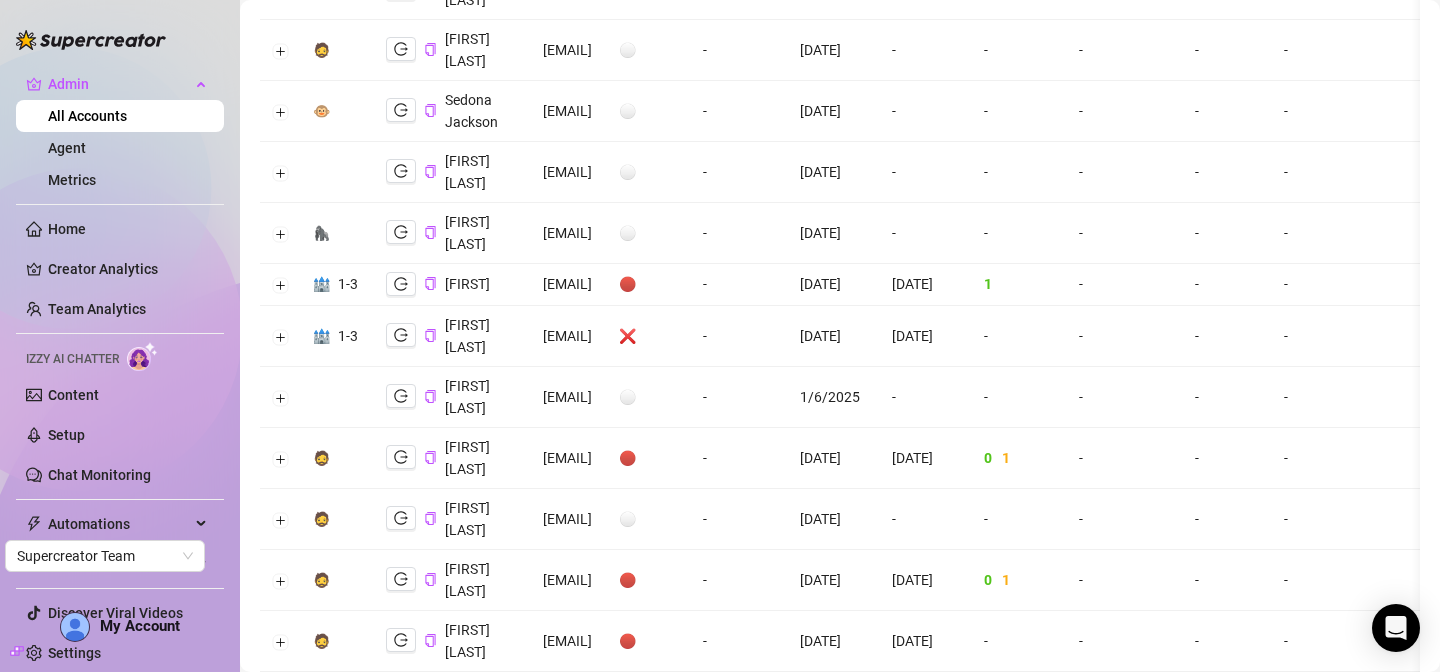 scroll, scrollTop: 0, scrollLeft: 0, axis: both 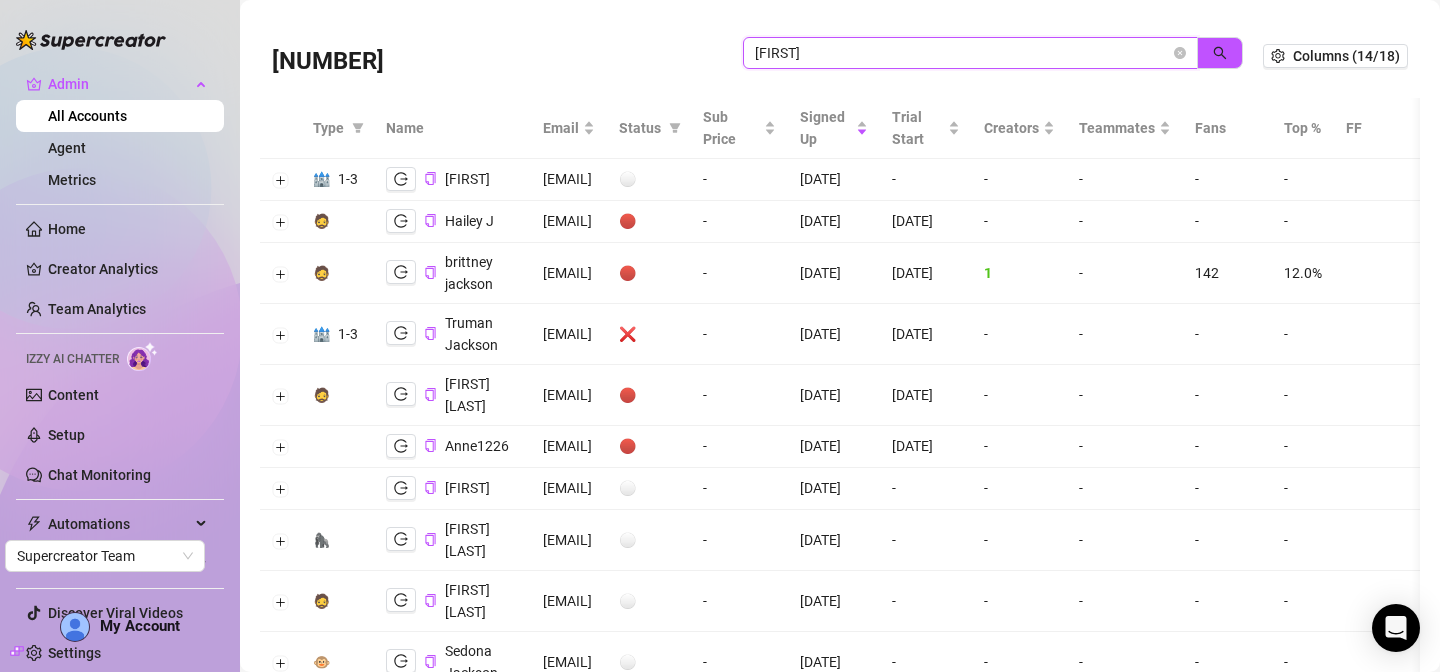 click on "jackson" at bounding box center [962, 53] 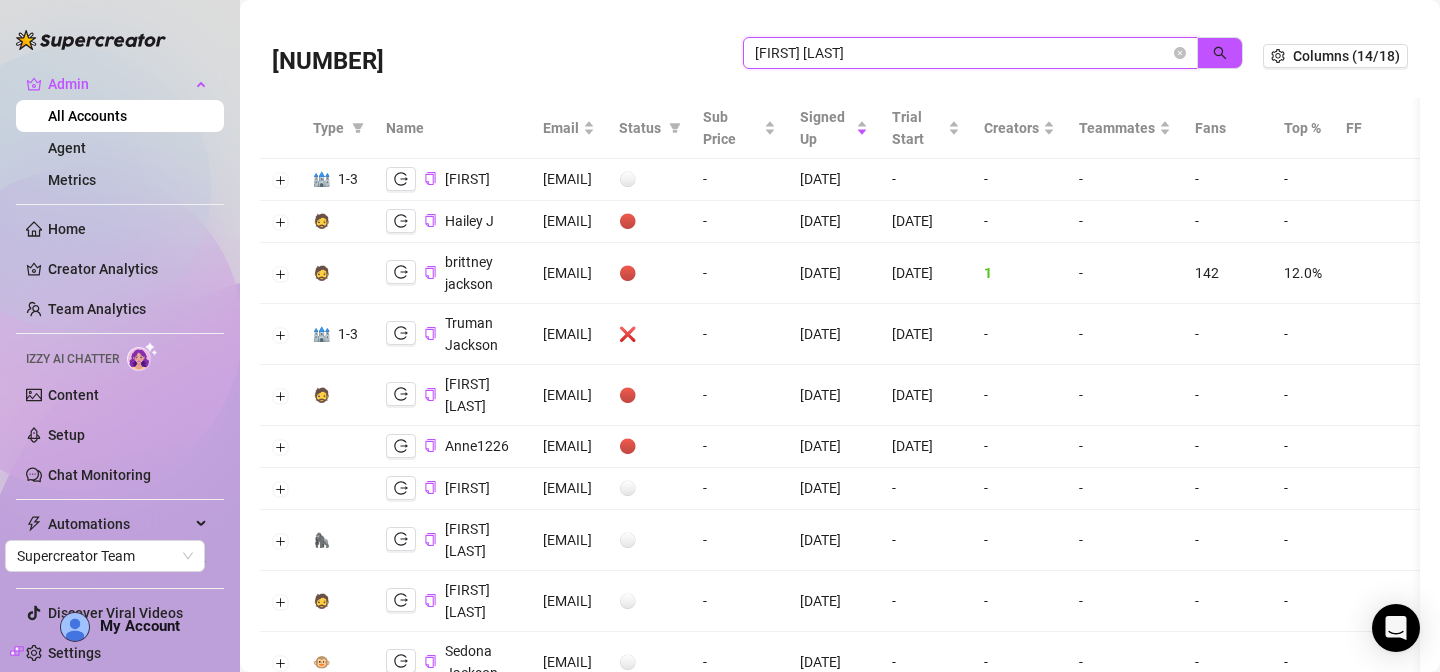 type on "tesshomann" 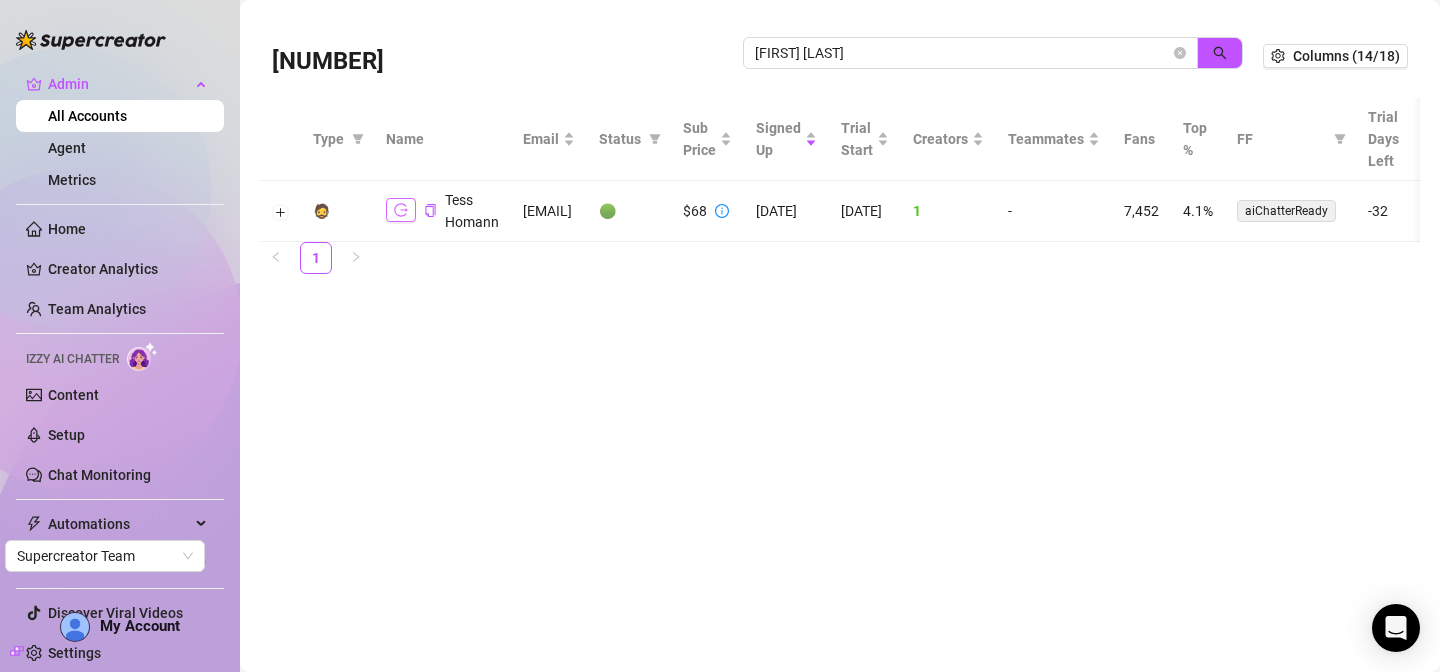 click 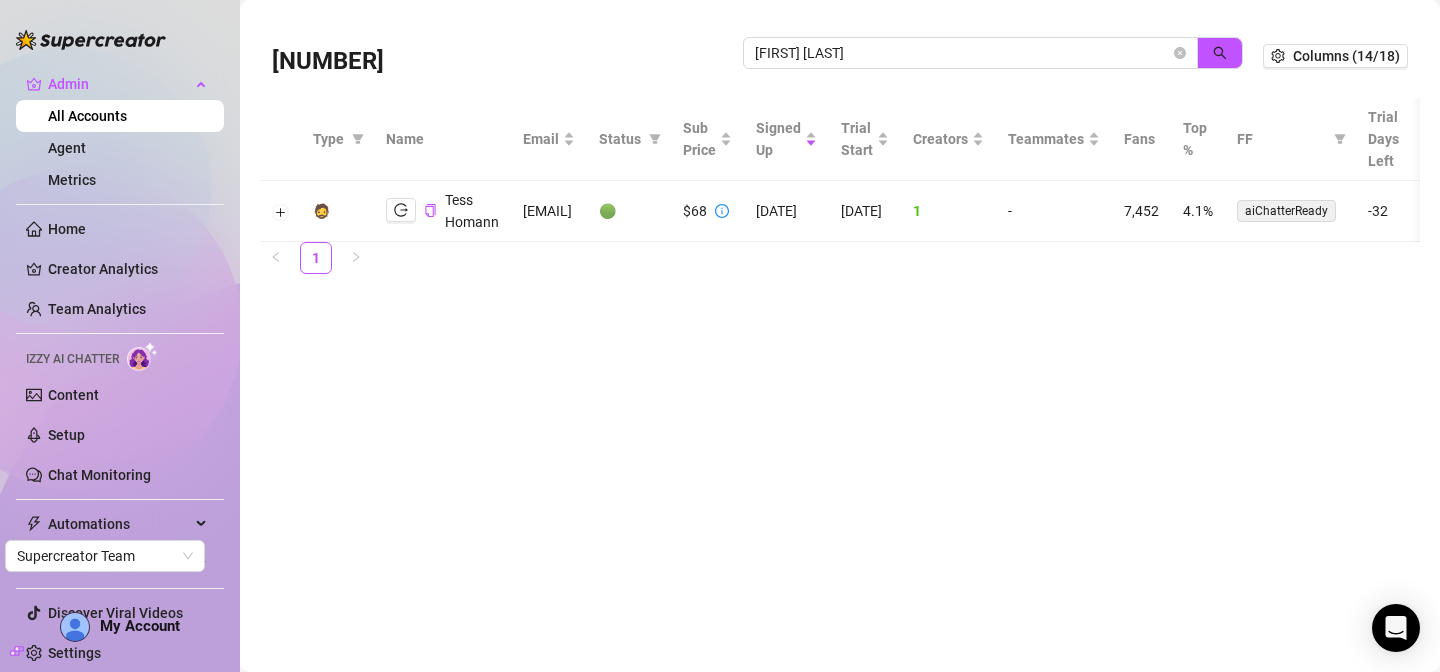 click on "tesshomann@gmail.com" at bounding box center (549, 211) 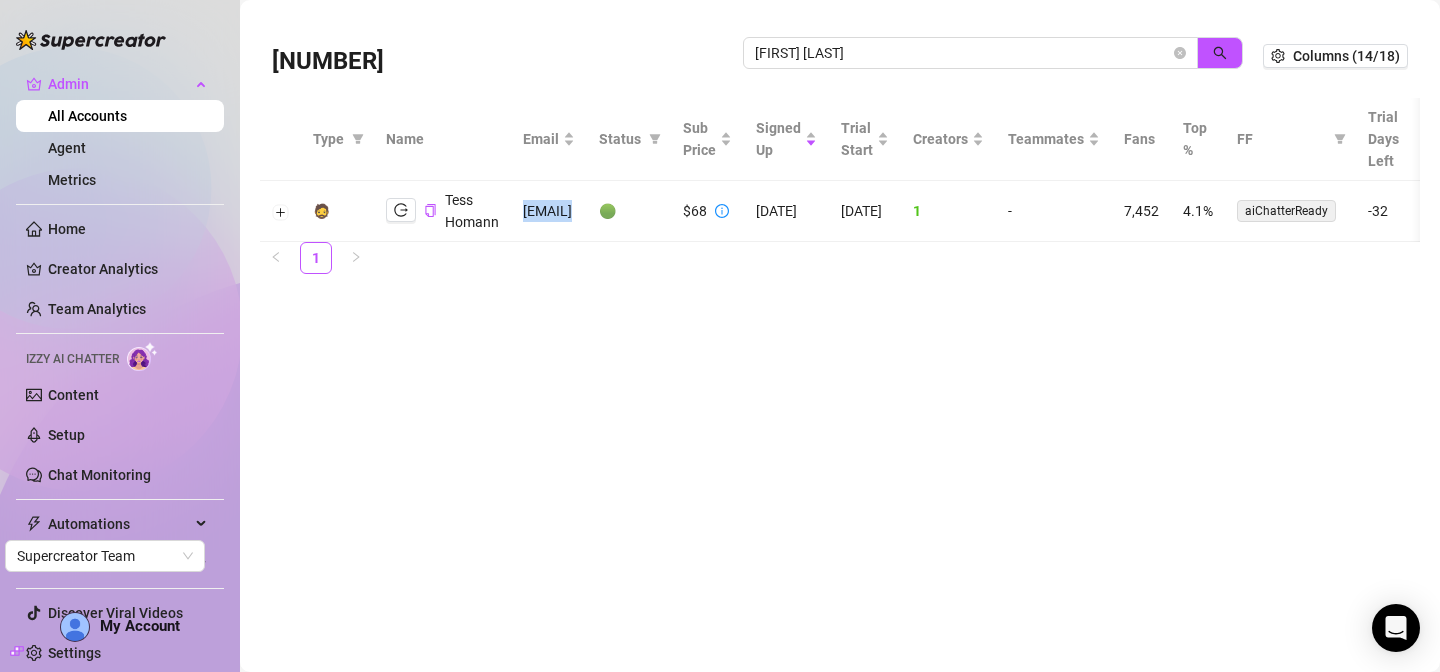 click on "tesshomann@gmail.com" at bounding box center [549, 211] 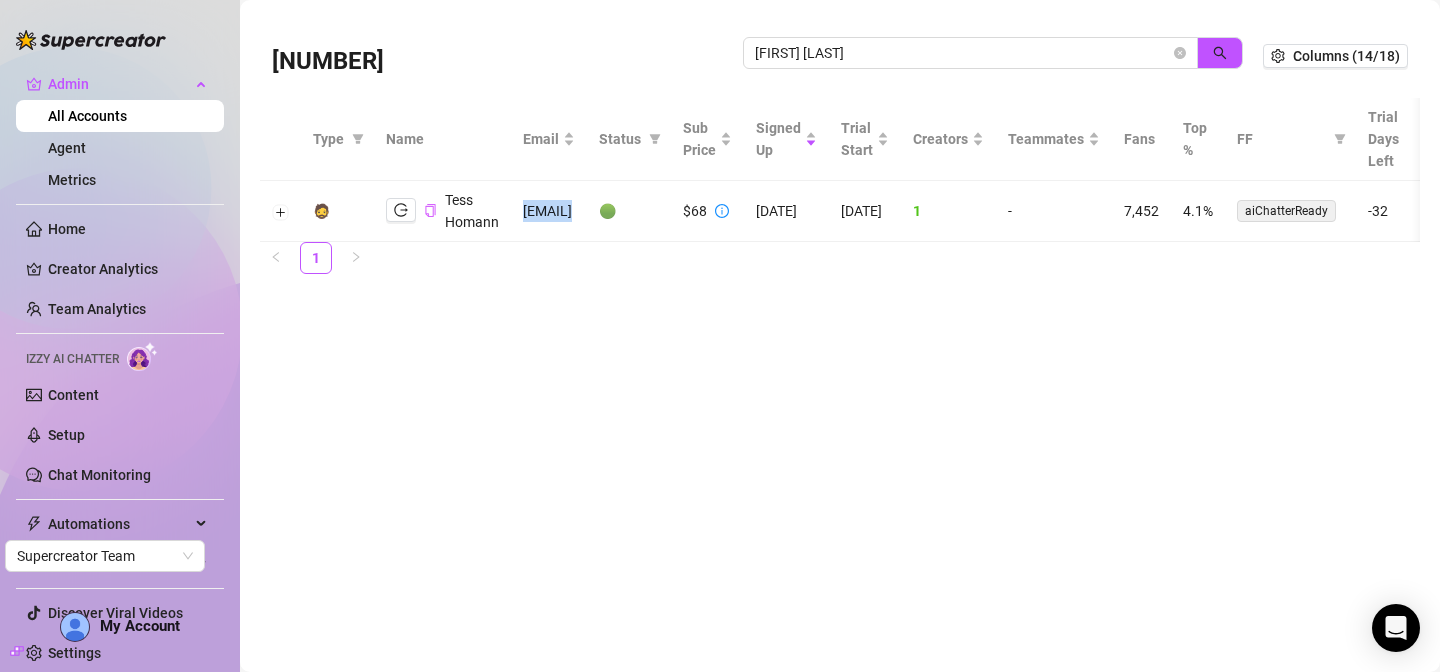 click 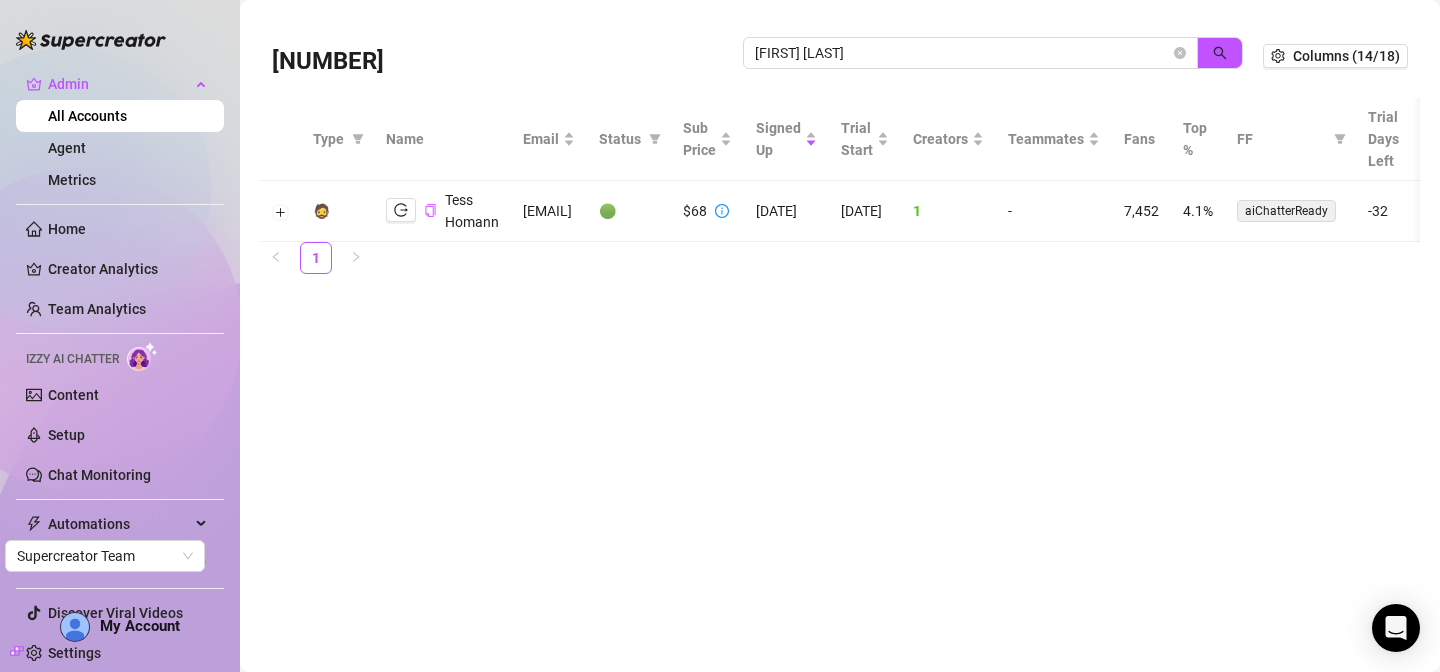 click on "61241 Accounts" at bounding box center (507, 56) 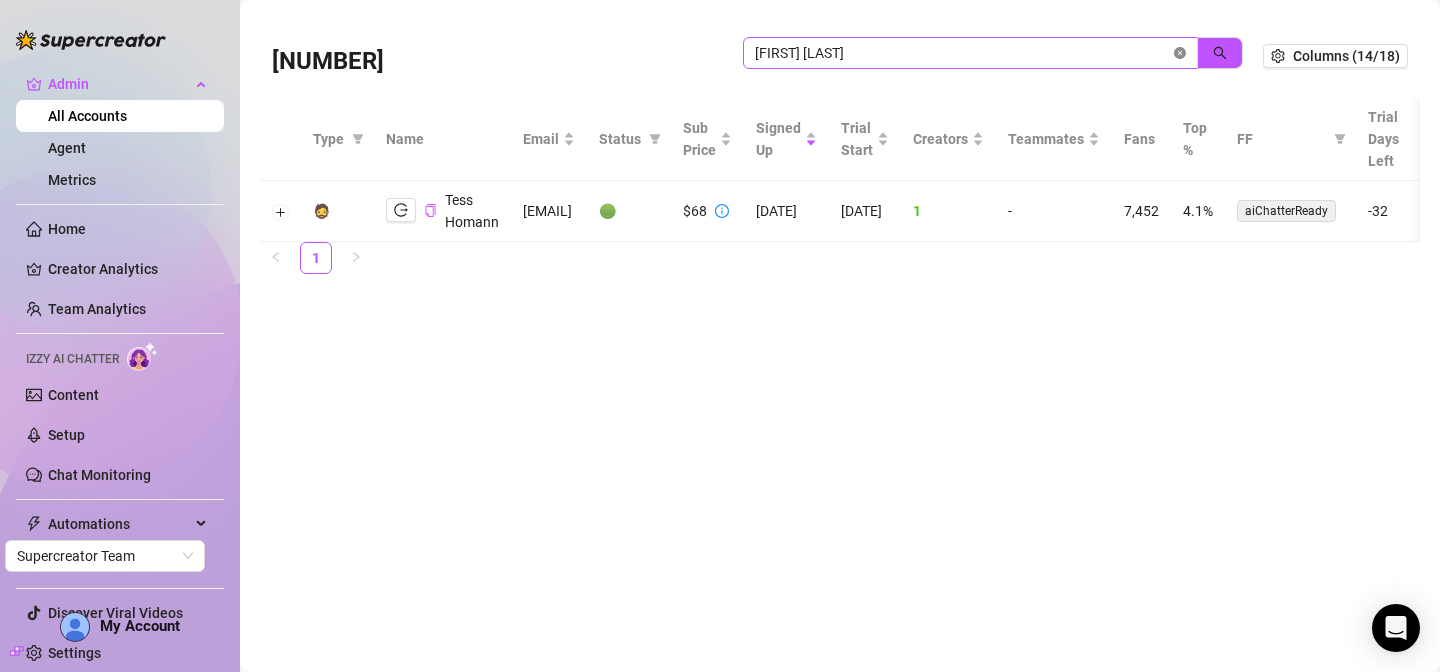 click 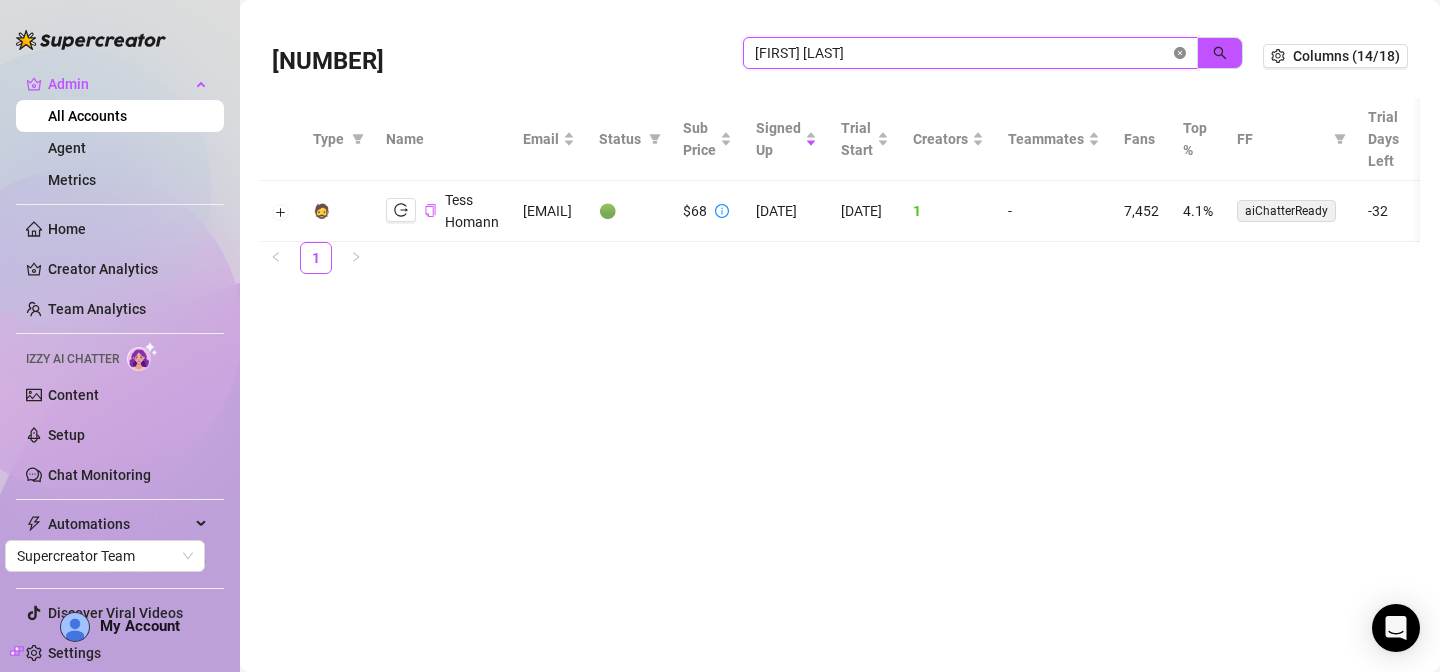 type 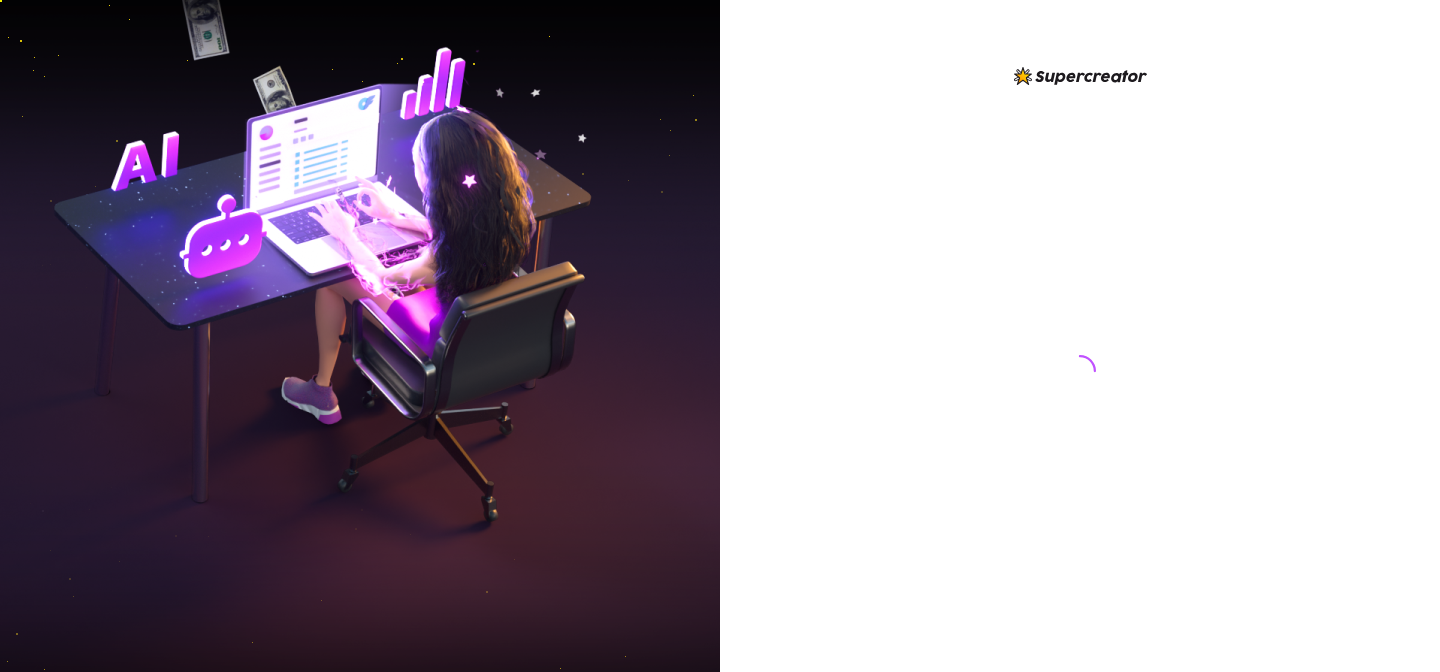 scroll, scrollTop: 0, scrollLeft: 0, axis: both 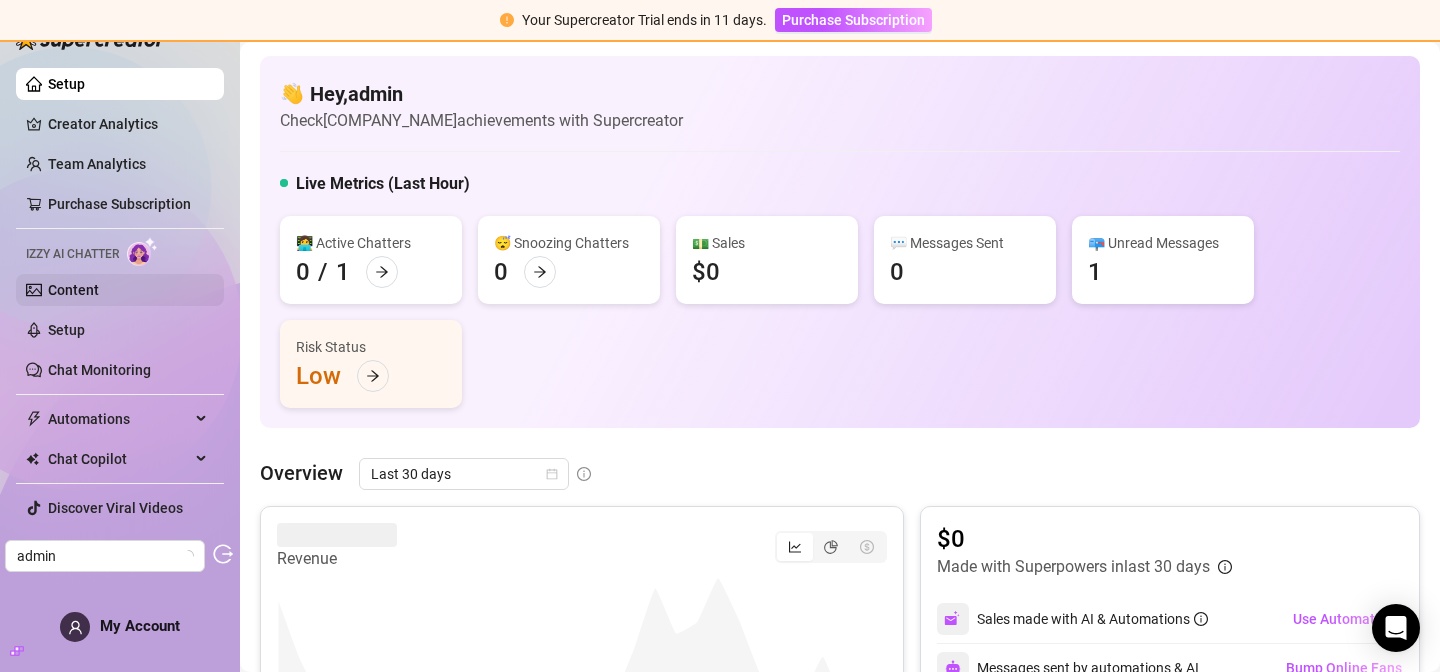 click on "Content" at bounding box center (73, 290) 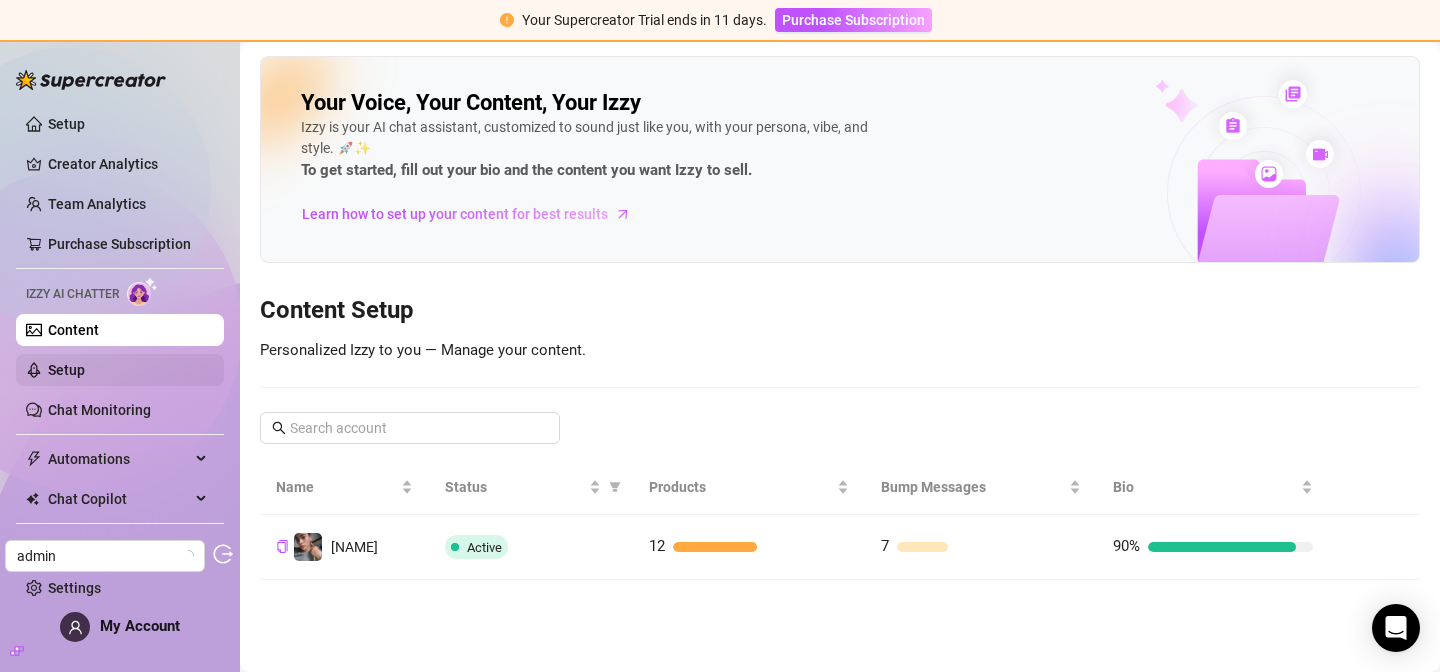 click on "Setup" at bounding box center (66, 370) 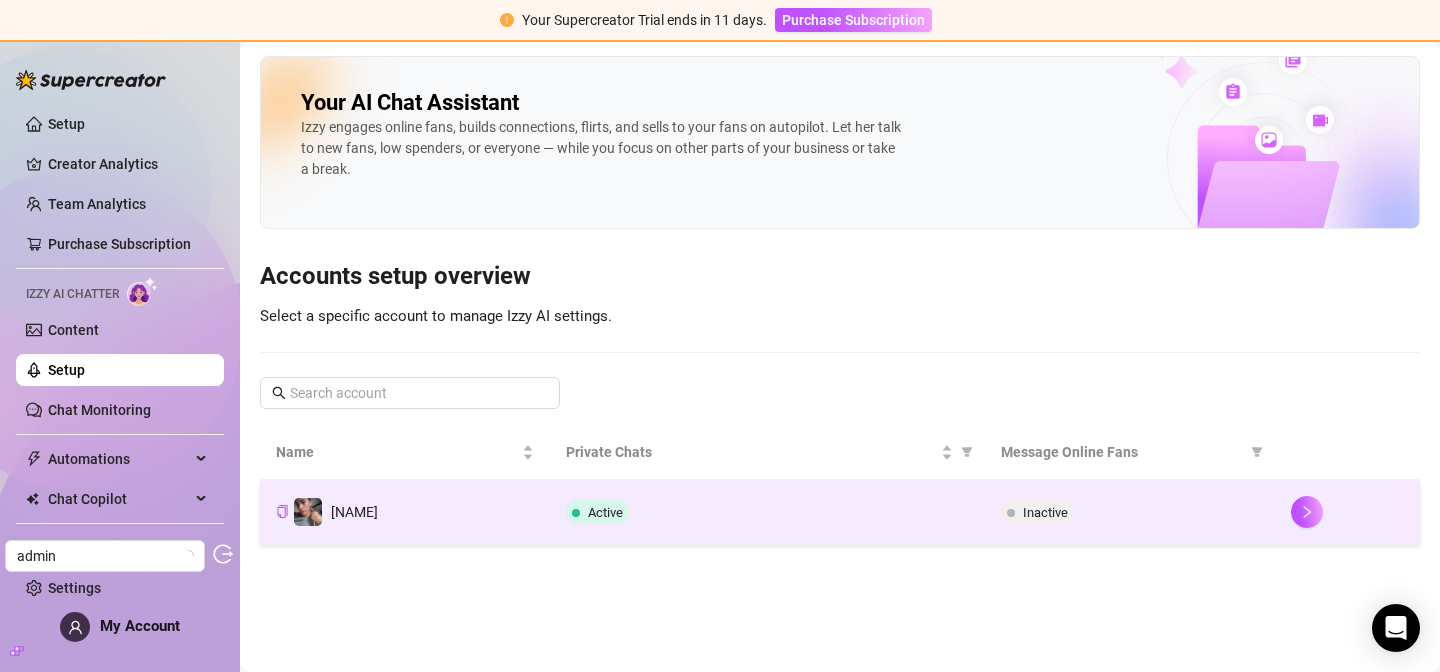 click on "Active" at bounding box center (767, 512) 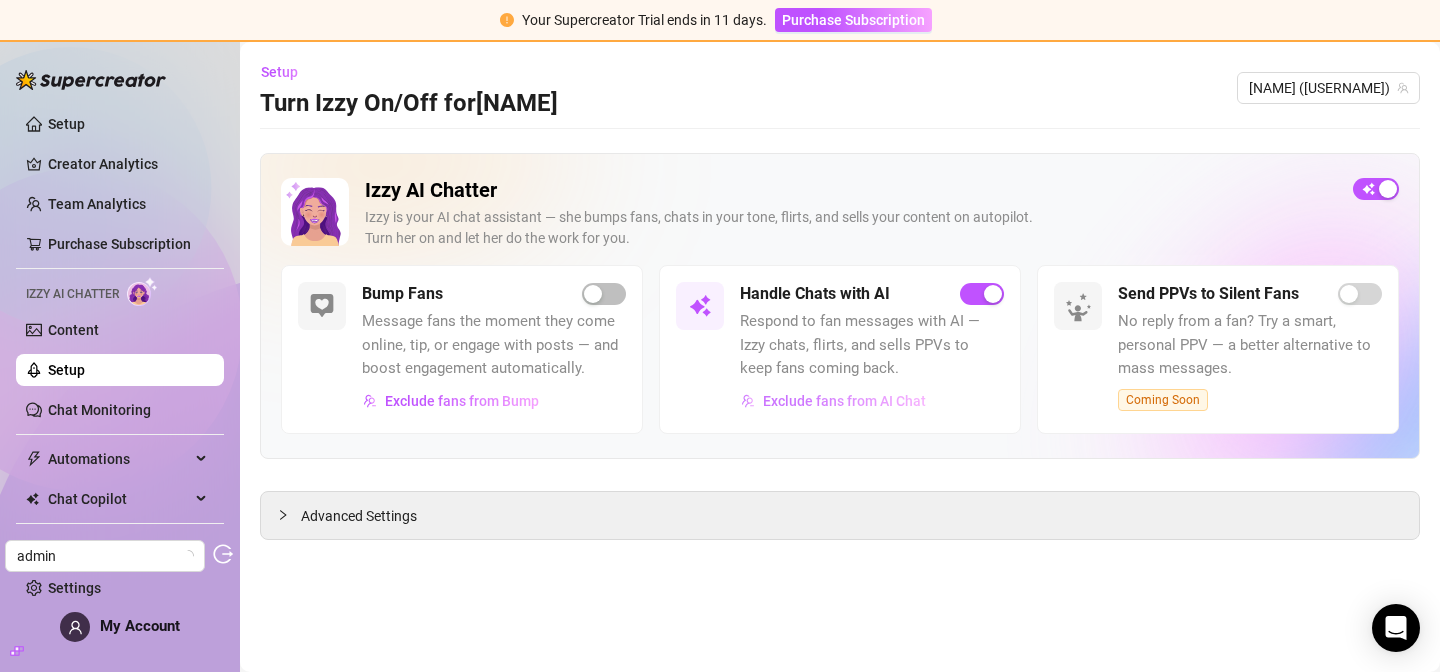 click on "Exclude fans from AI Chat" at bounding box center [844, 401] 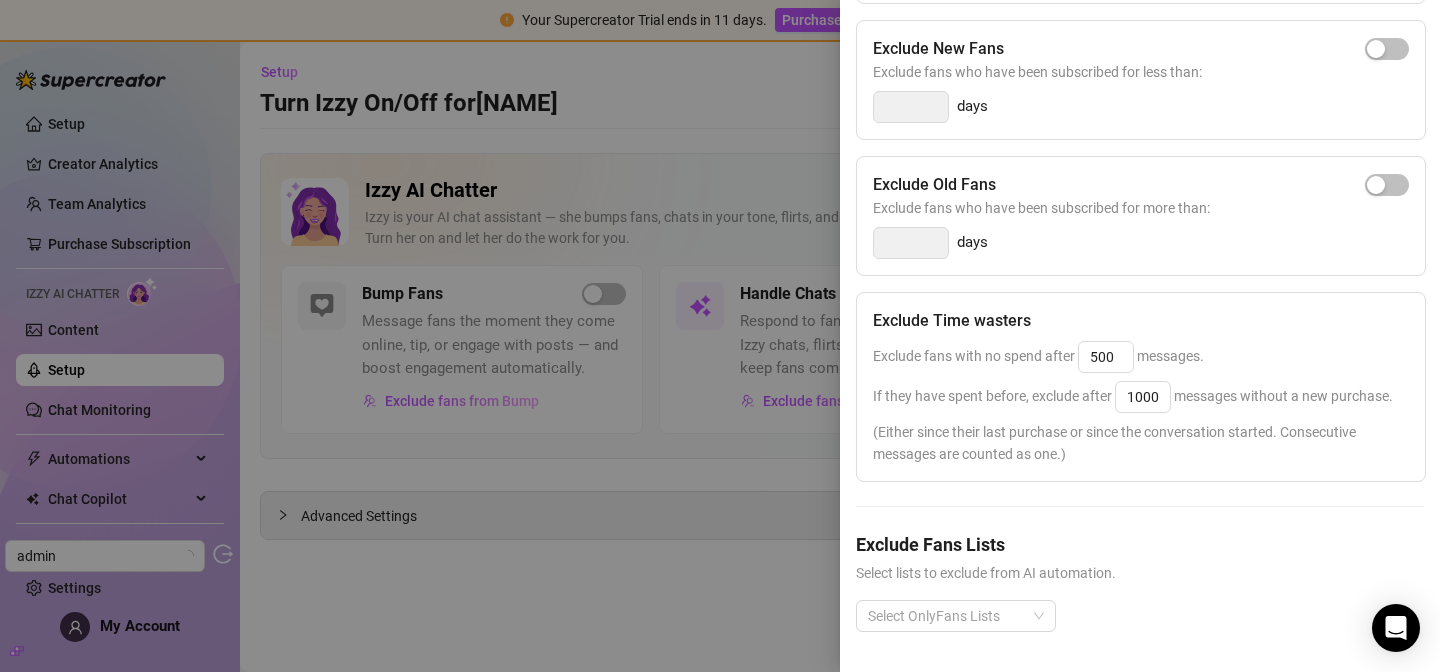 scroll, scrollTop: 0, scrollLeft: 0, axis: both 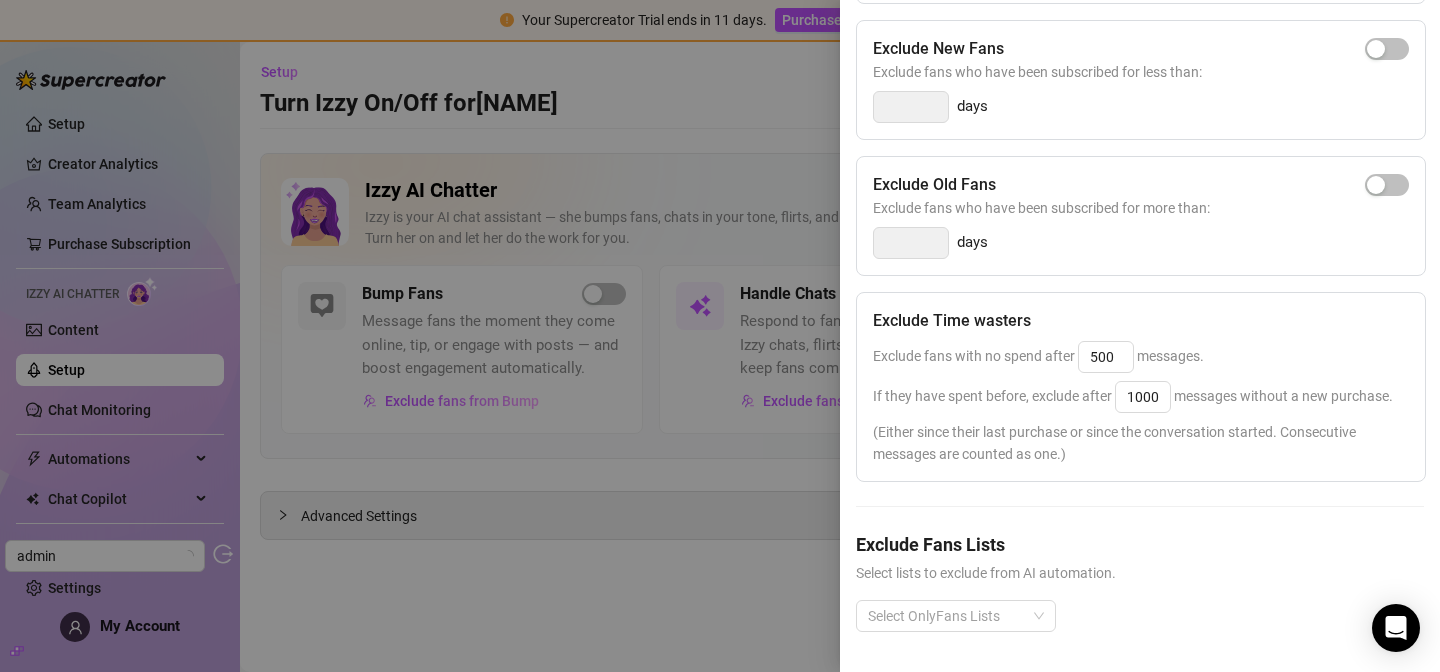 click on "Cancel" at bounding box center (1317, -325) 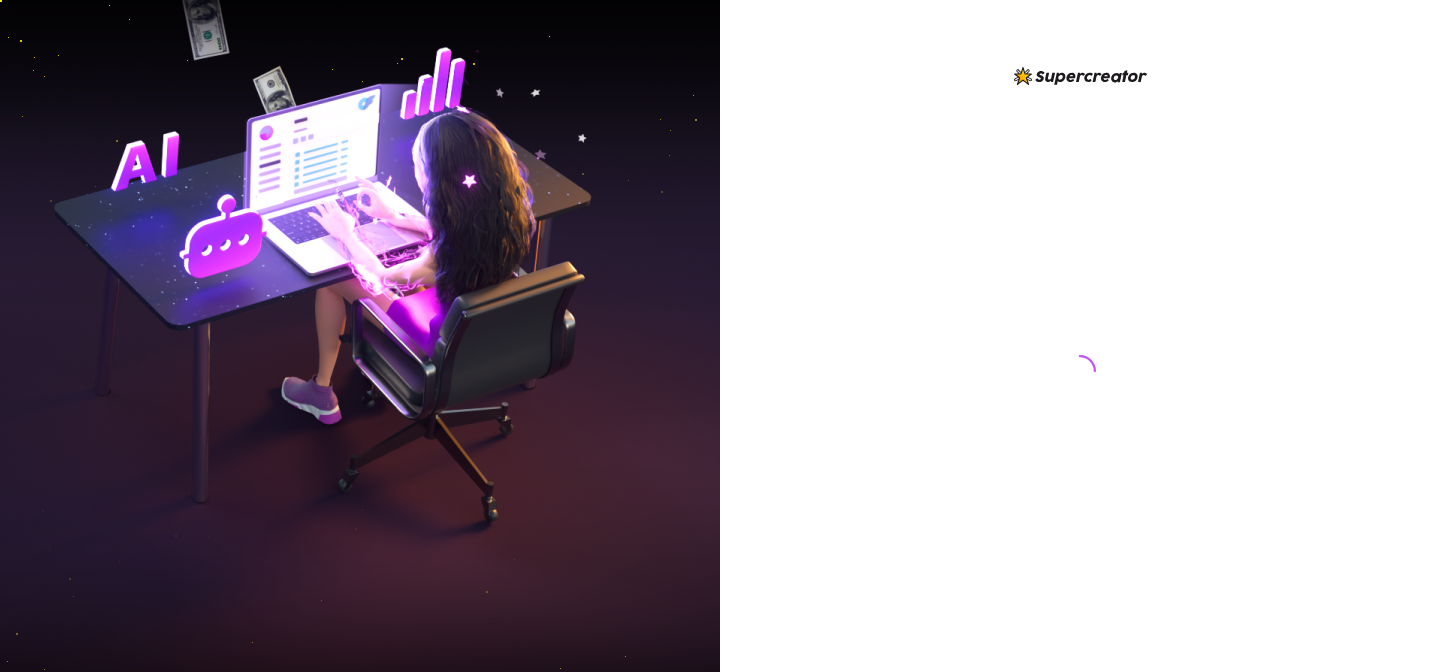 scroll, scrollTop: 0, scrollLeft: 0, axis: both 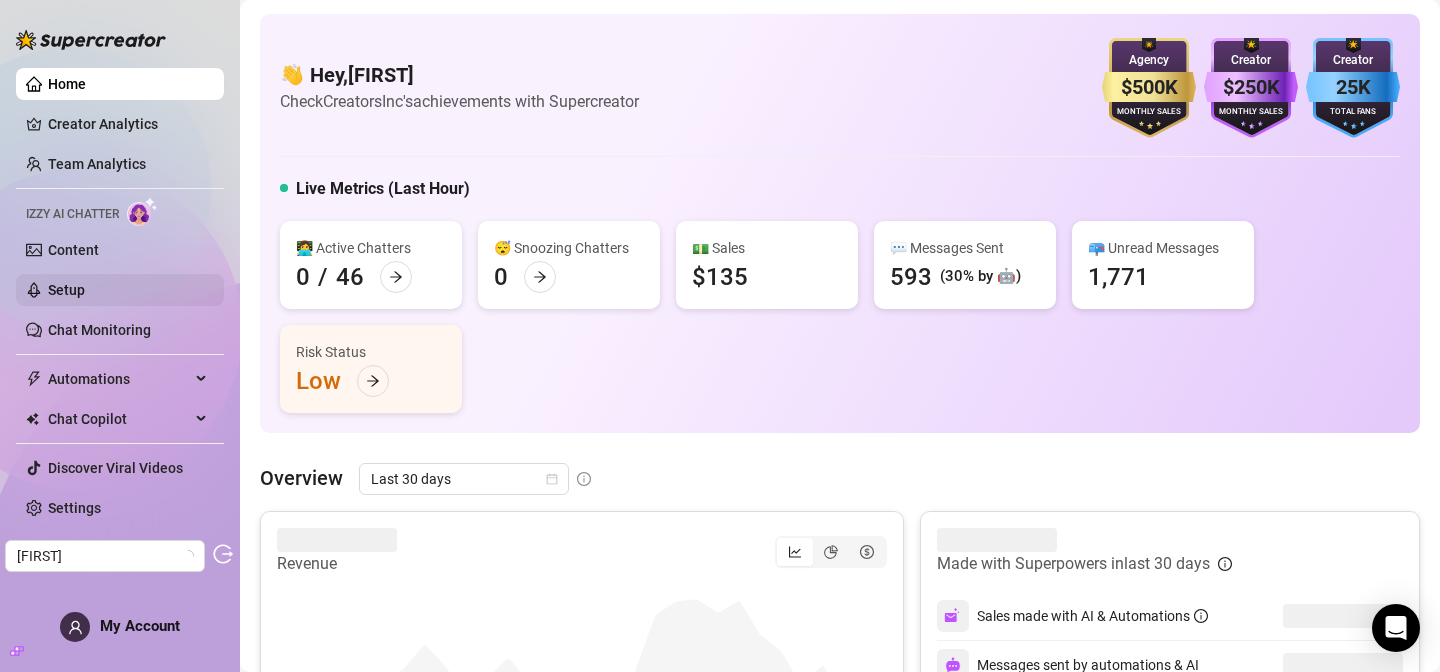 click on "Setup" at bounding box center (66, 290) 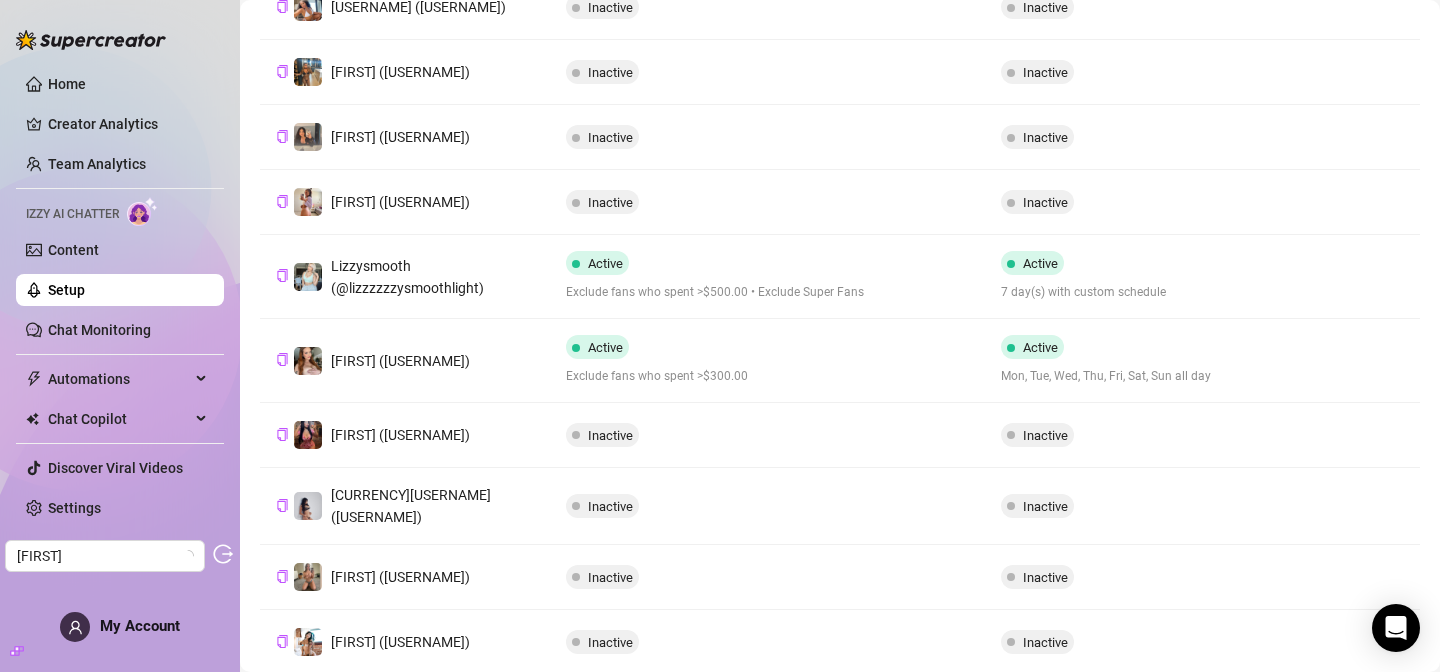 scroll, scrollTop: 470, scrollLeft: 0, axis: vertical 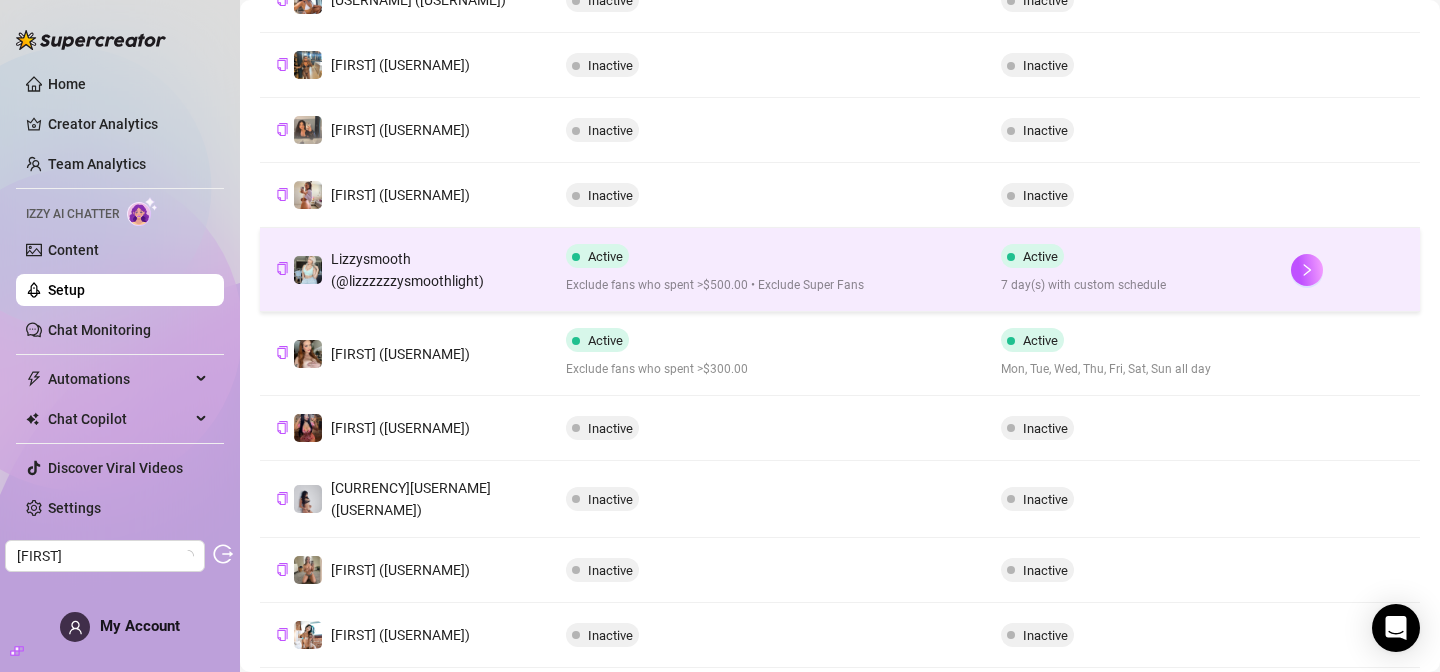 click on "Active Exclude fans who spent >$500.00 • Exclude Super Fans" at bounding box center (767, 269) 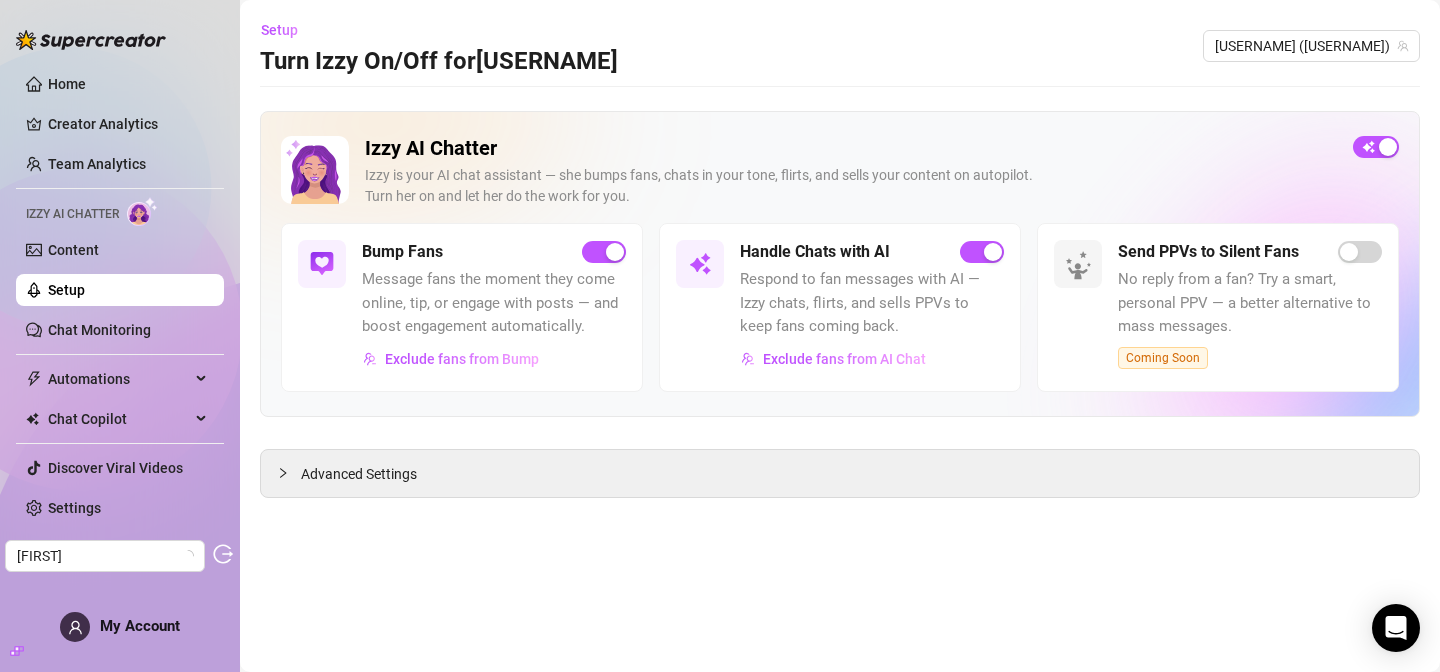 scroll, scrollTop: 0, scrollLeft: 0, axis: both 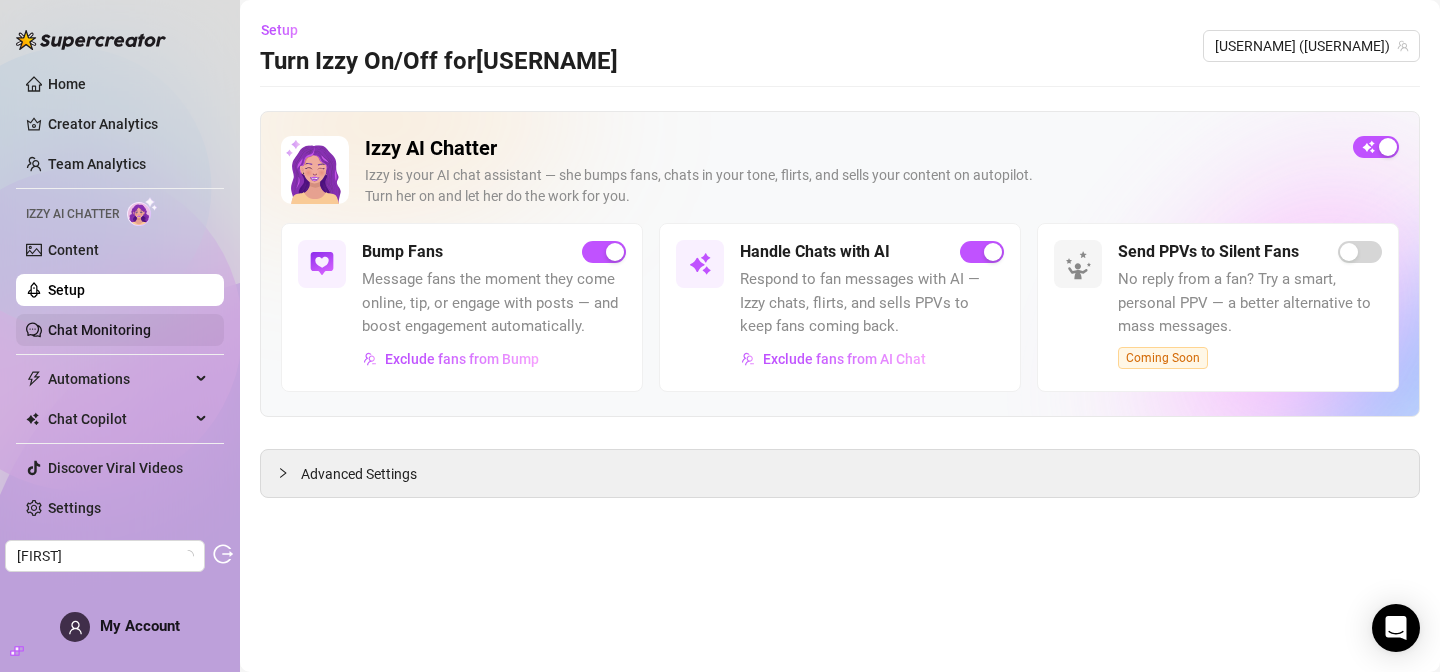 click on "Chat Monitoring" at bounding box center (99, 330) 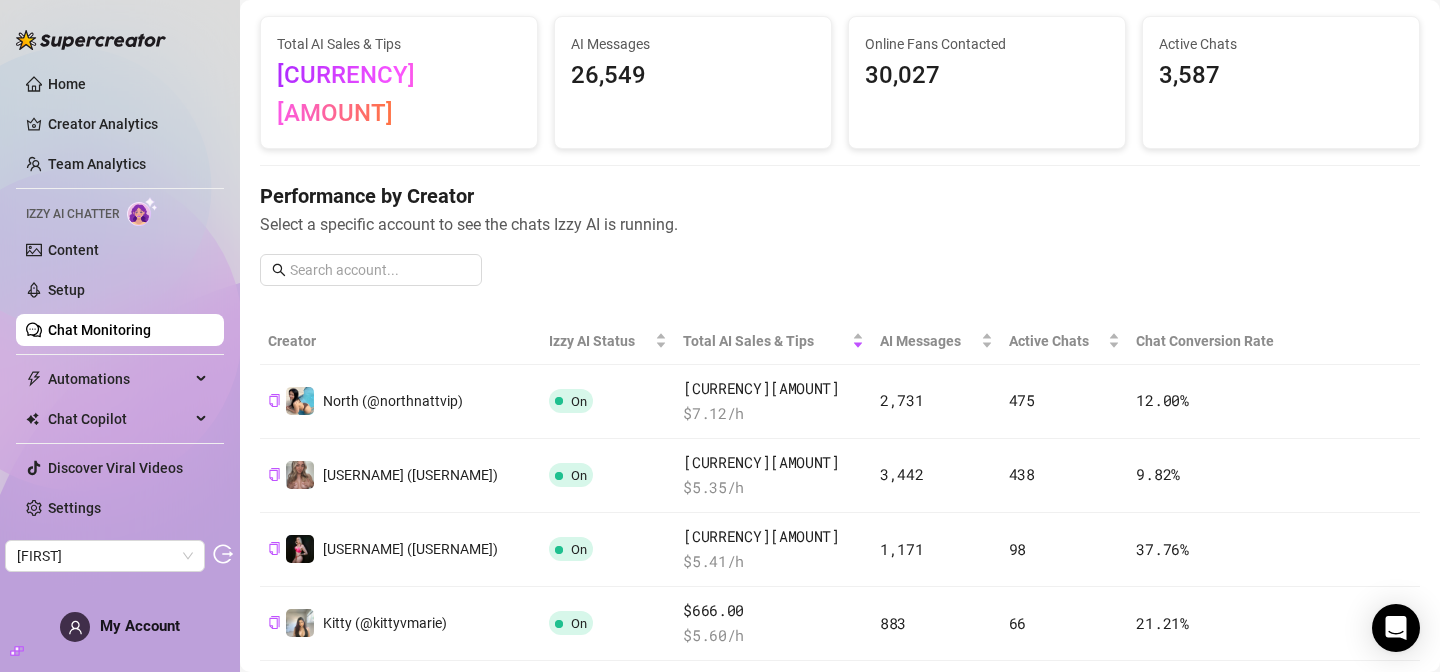 scroll, scrollTop: 109, scrollLeft: 0, axis: vertical 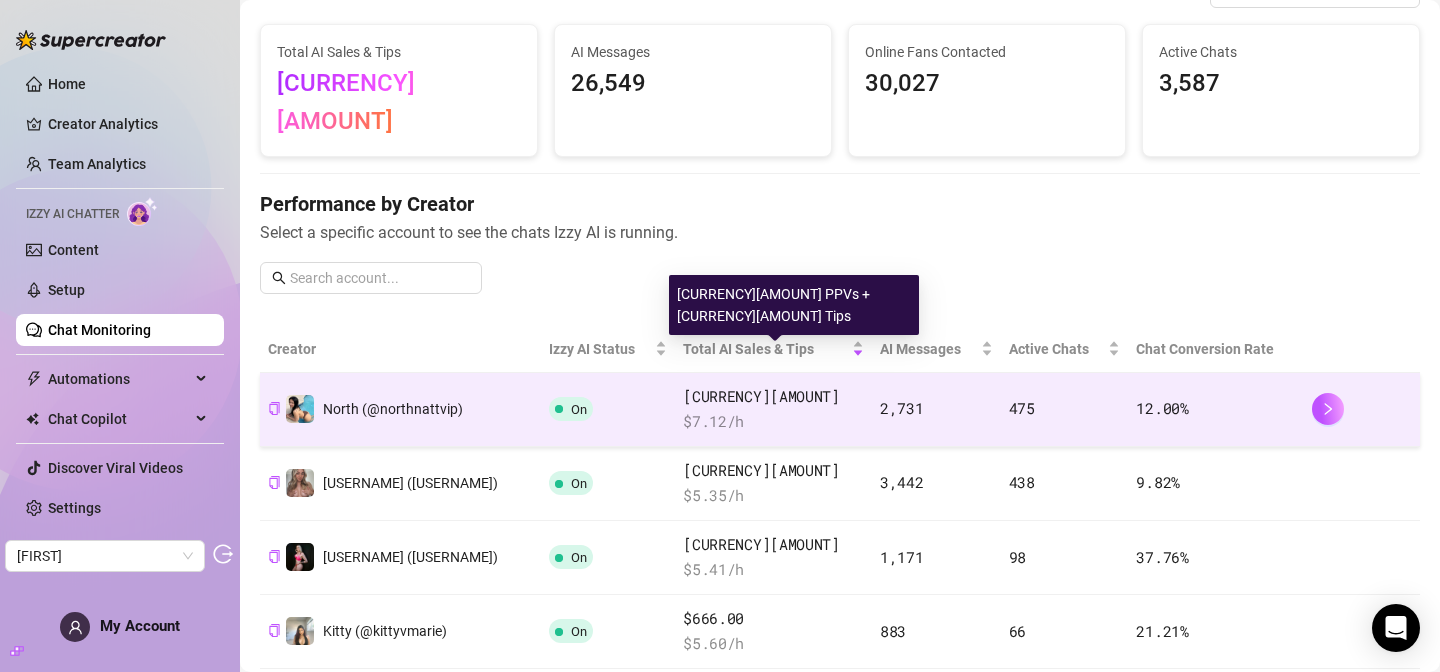 click on "$1,310.00" at bounding box center (773, 397) 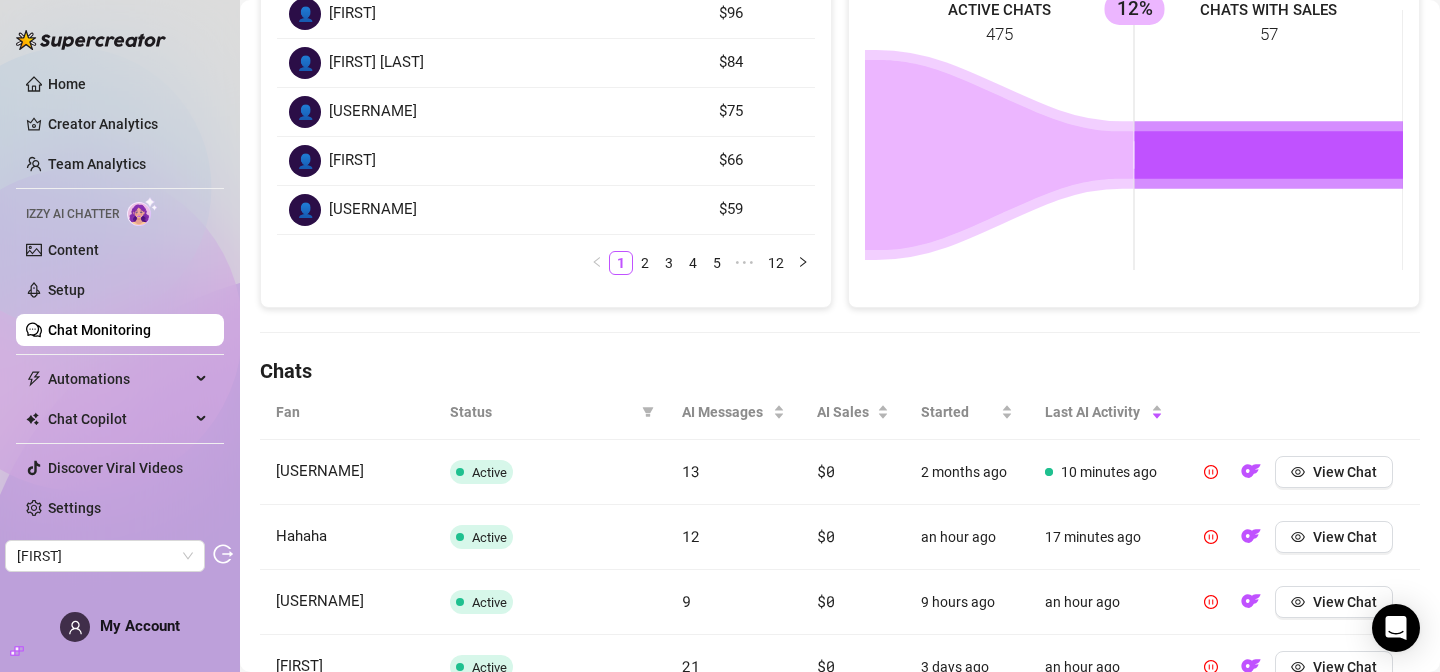 scroll, scrollTop: 381, scrollLeft: 0, axis: vertical 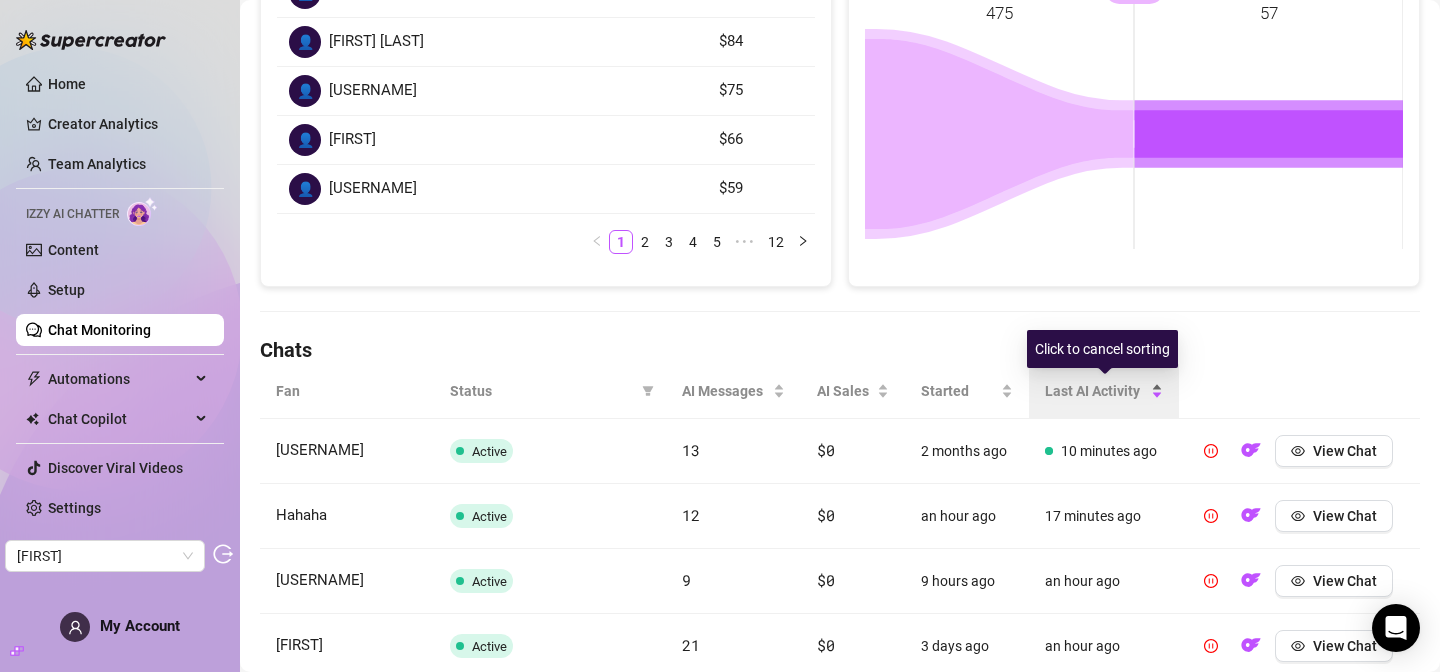 click on "Last AI Activity" at bounding box center [1096, 391] 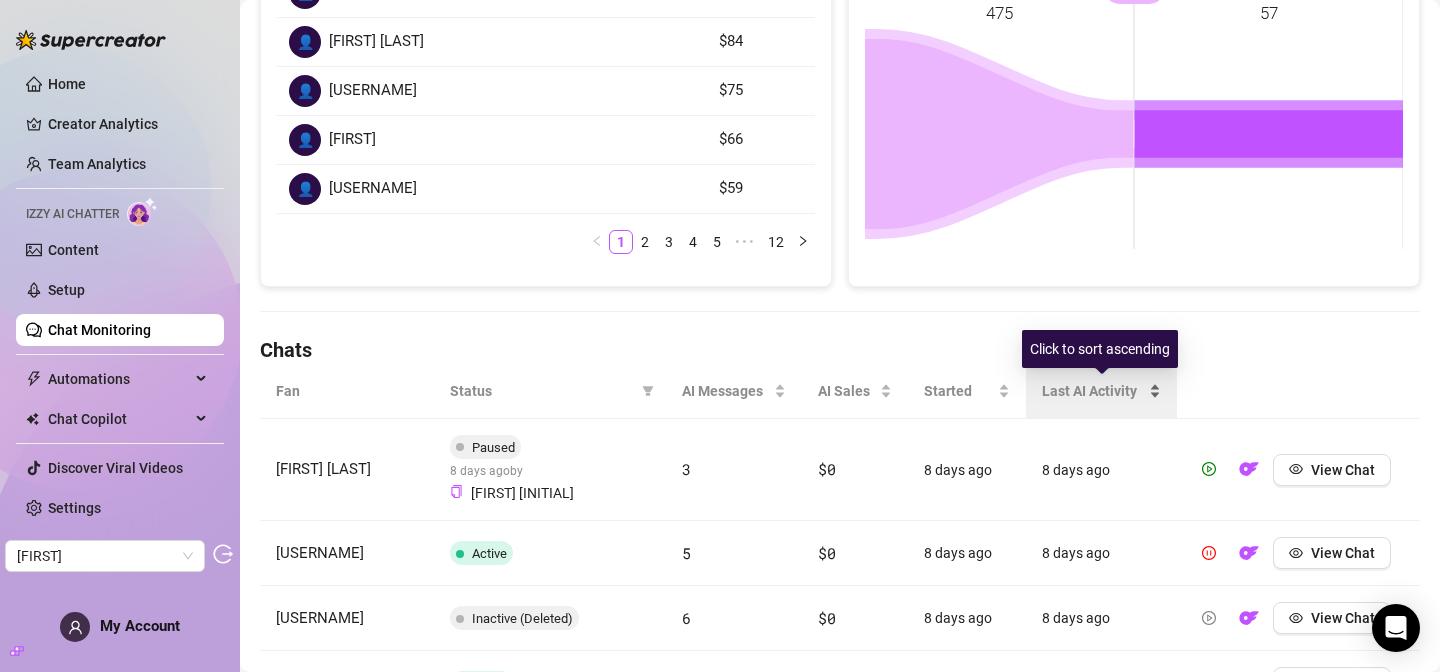 click on "Last AI Activity" at bounding box center [1093, 391] 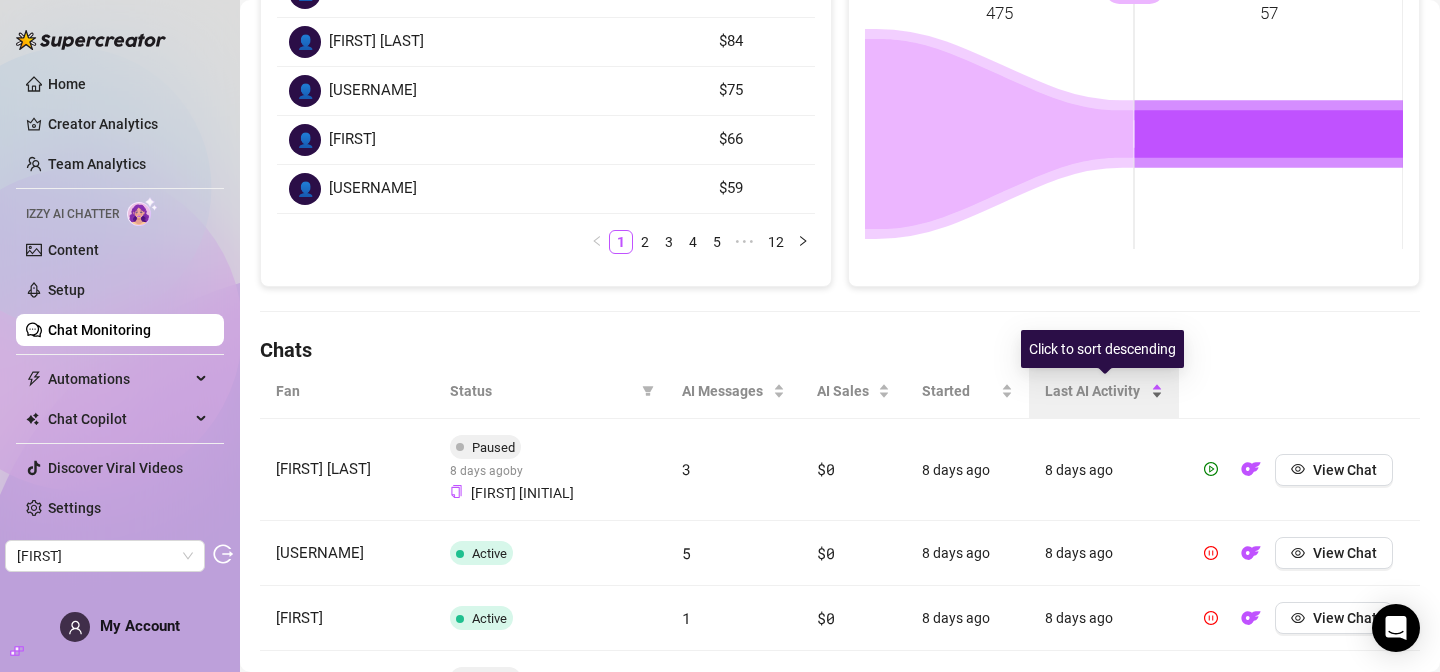 click on "Last AI Activity" at bounding box center [1104, 391] 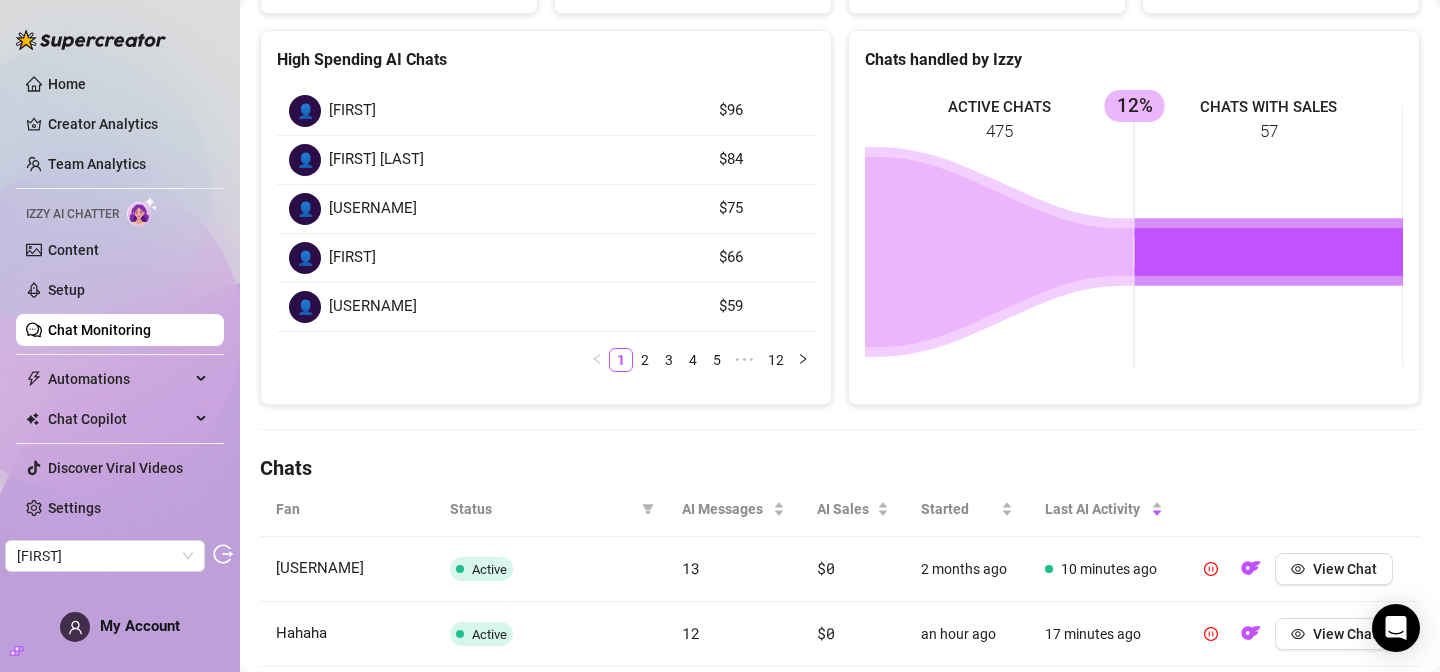 scroll, scrollTop: 0, scrollLeft: 0, axis: both 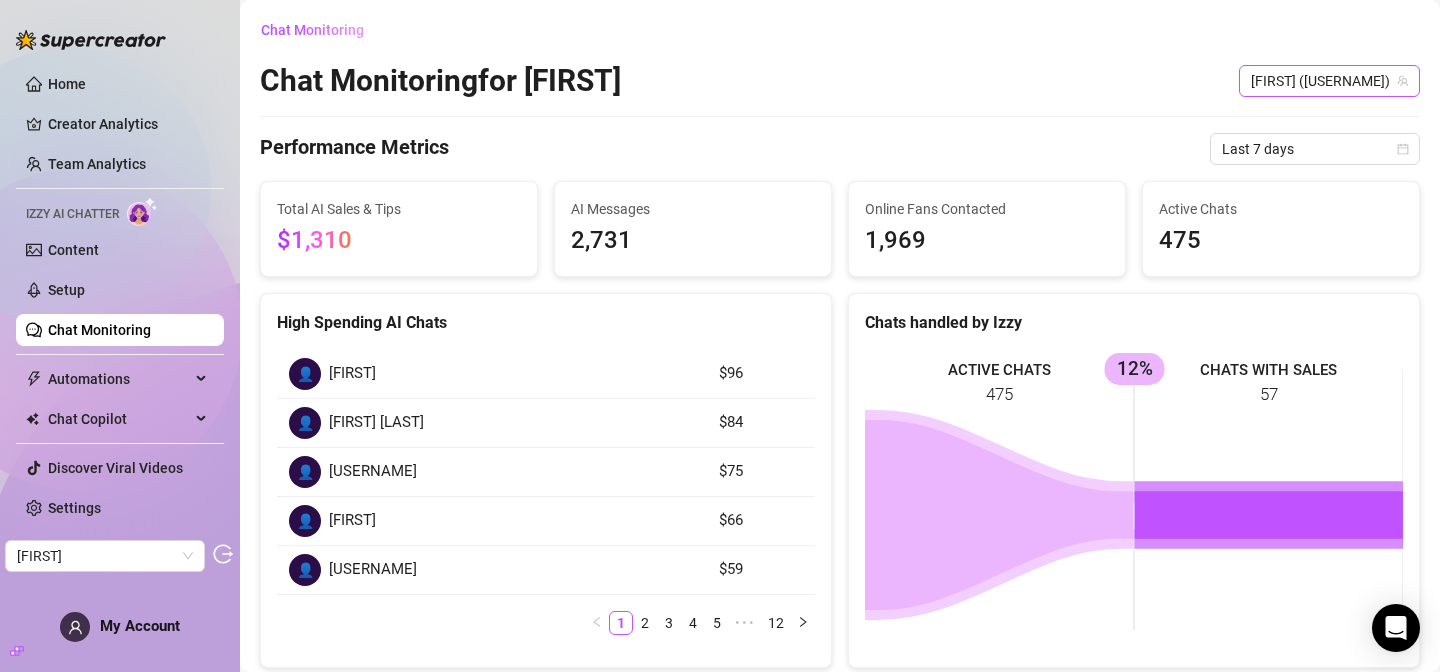 click on "North (northnattvip)" at bounding box center (1329, 81) 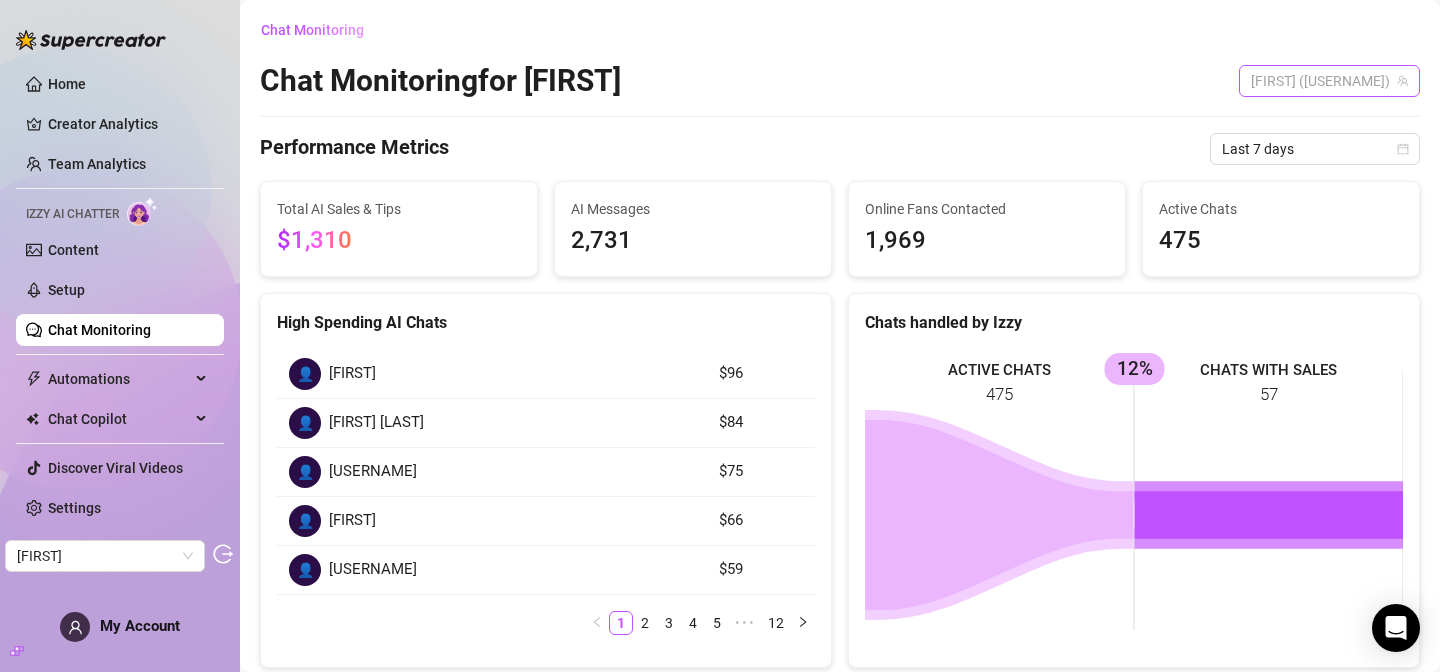 click on "North (northnattvip)" at bounding box center [1329, 81] 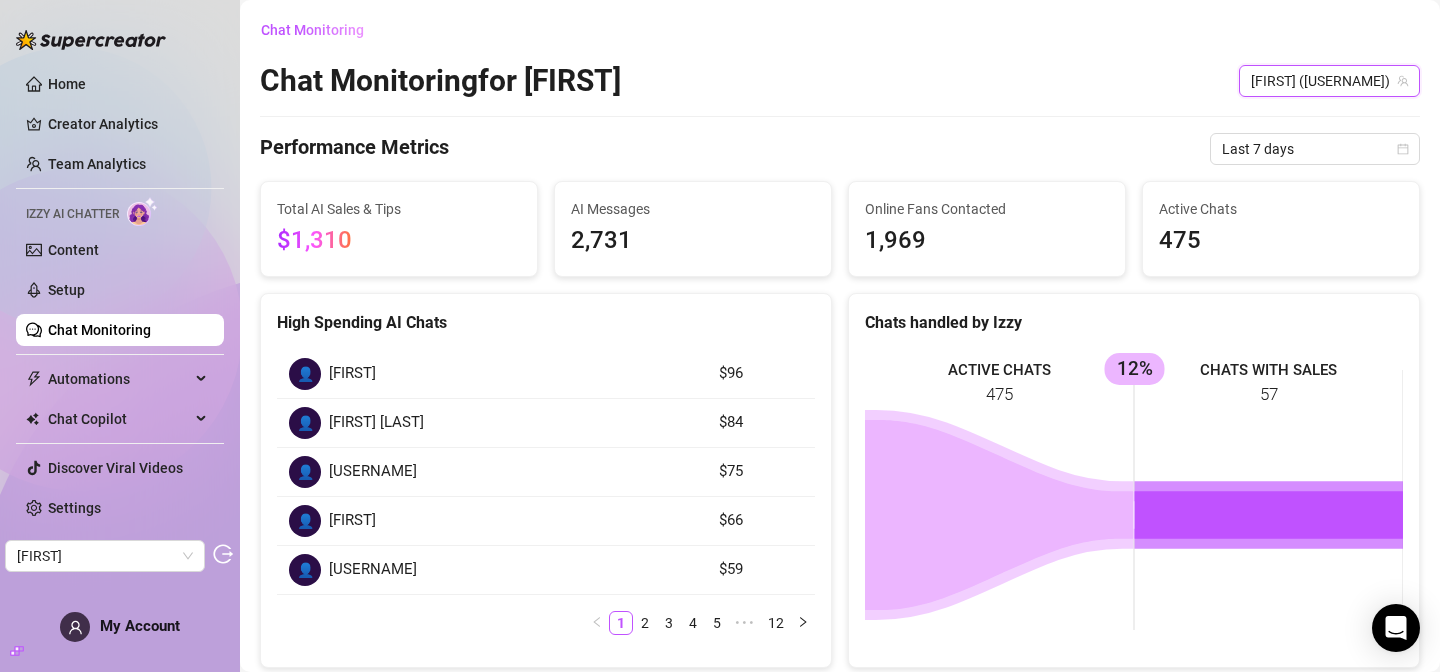 click on "North (northnattvip)" at bounding box center (1329, 81) 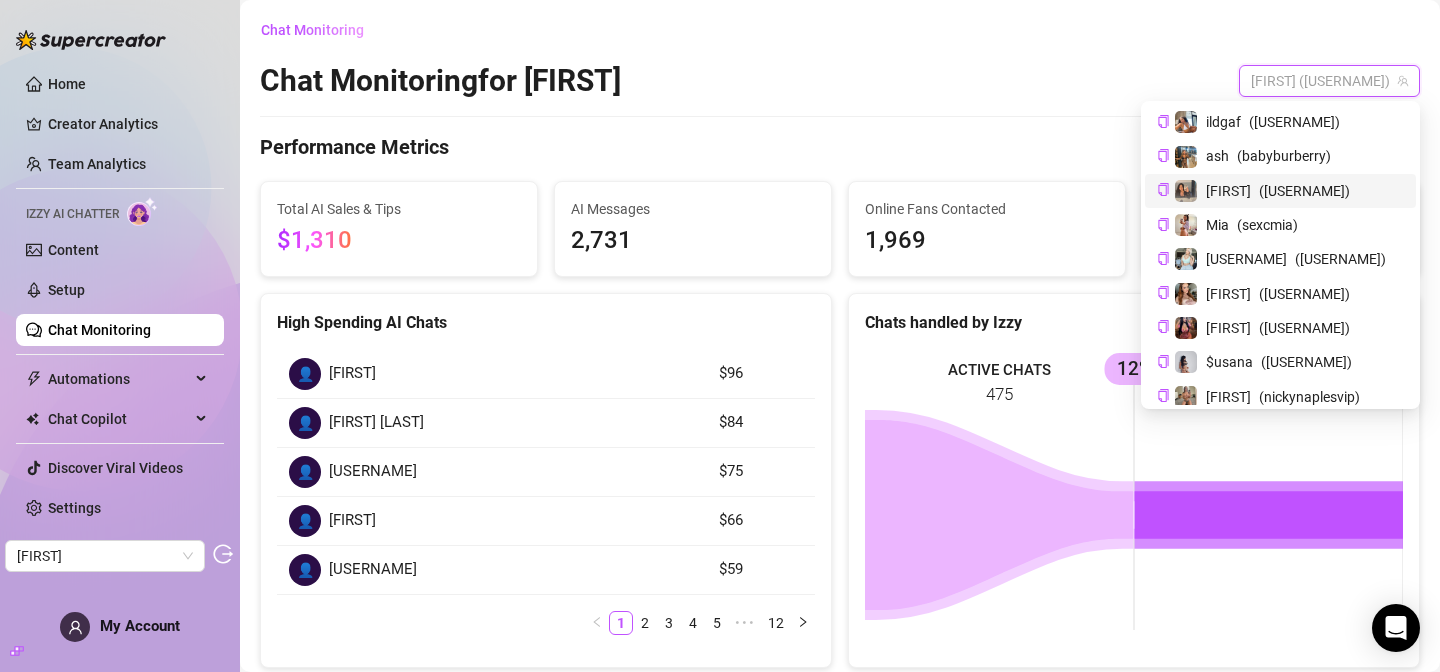 click on "( esme_duhhh )" at bounding box center [1304, 191] 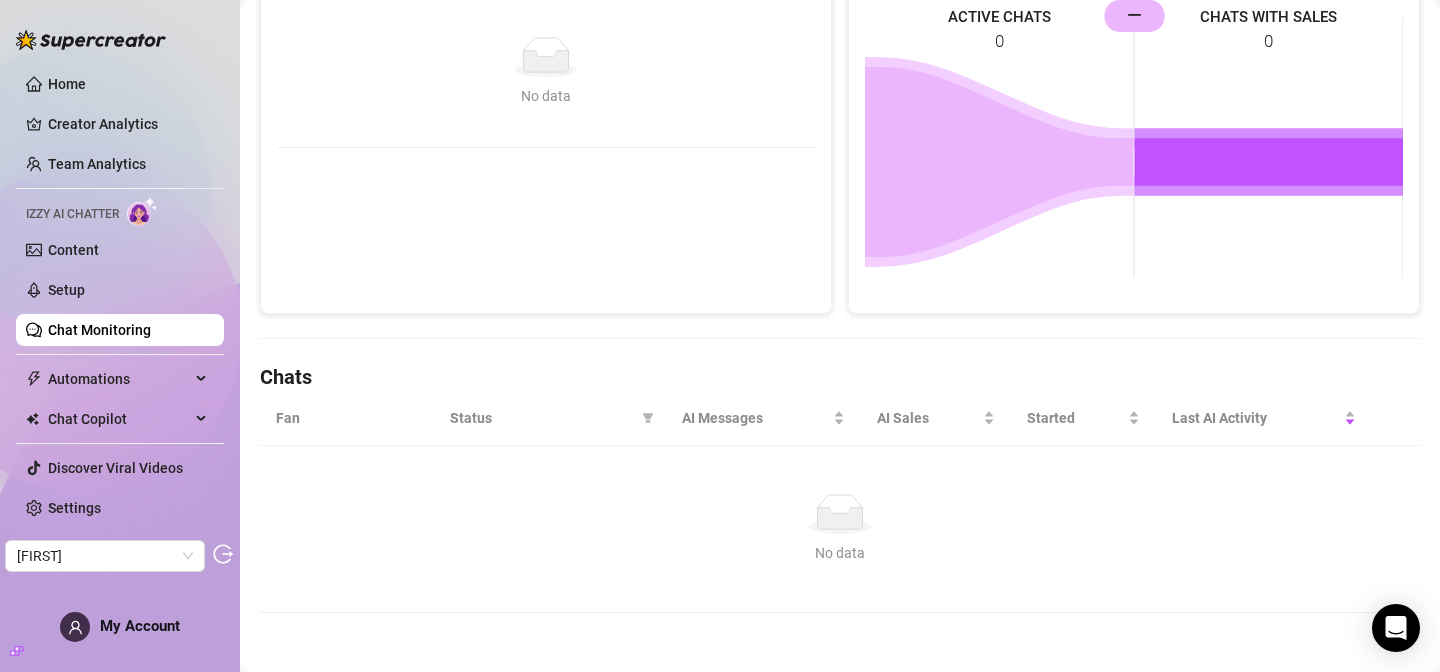 scroll, scrollTop: 354, scrollLeft: 0, axis: vertical 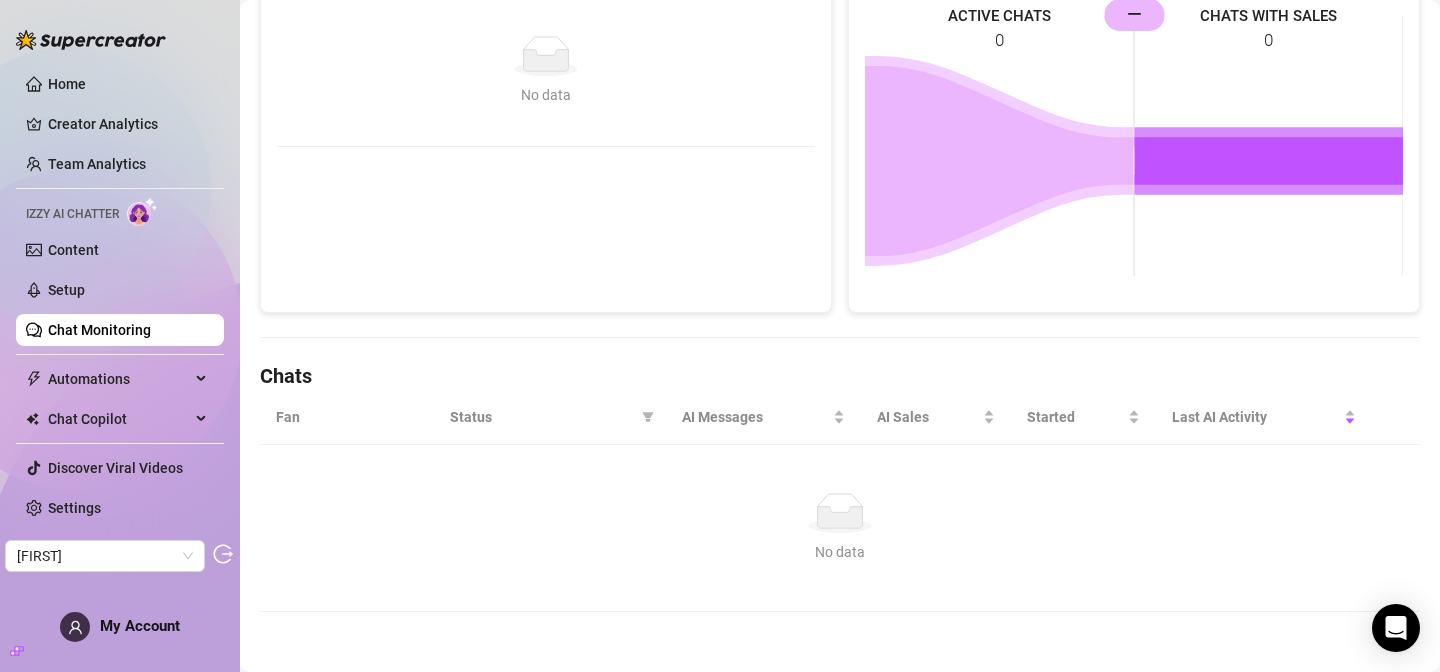 click on "Chat Monitoring" at bounding box center (99, 330) 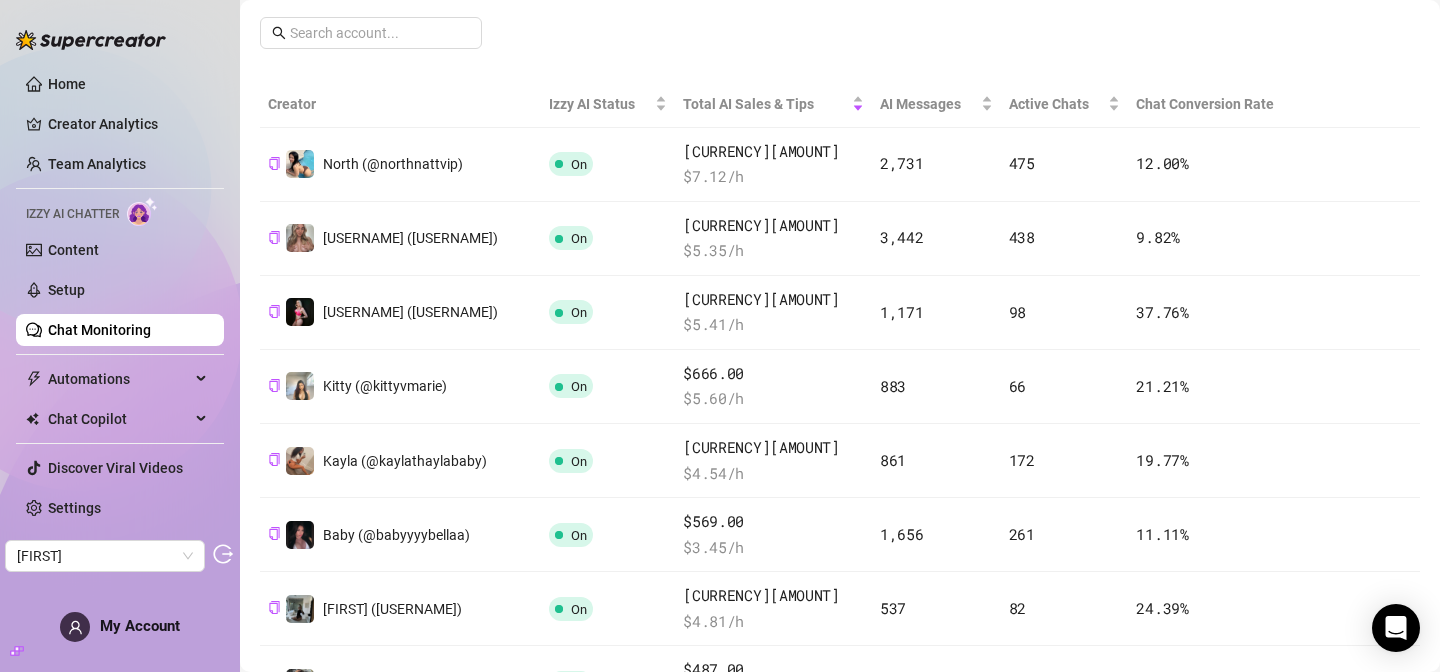 scroll, scrollTop: 381, scrollLeft: 0, axis: vertical 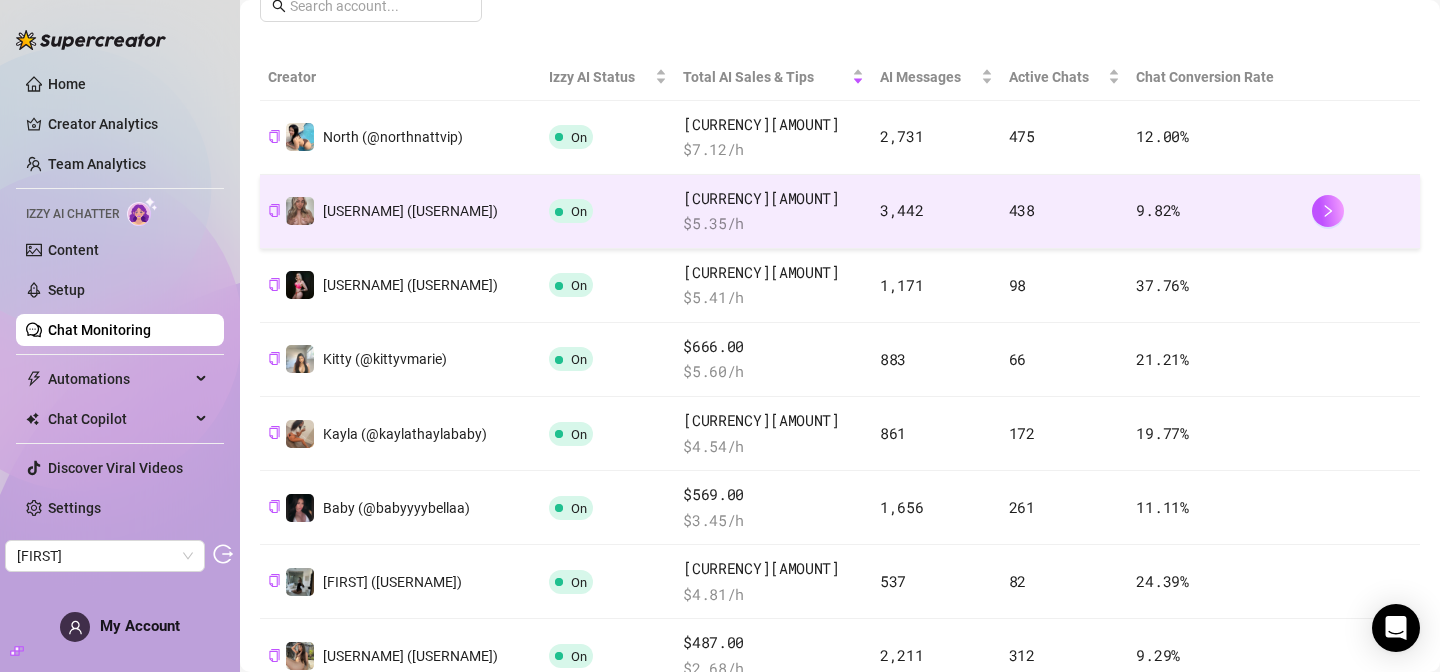 click on "$ 5.35 /h" at bounding box center (773, 224) 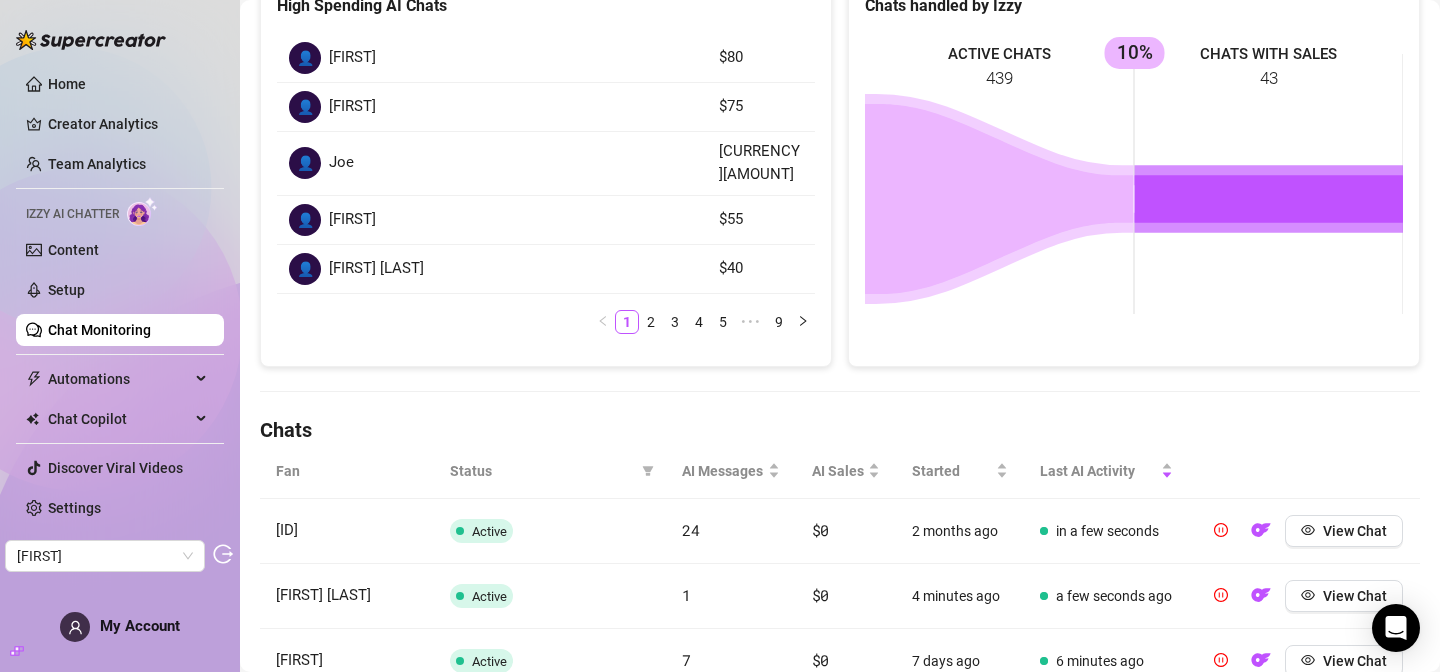 scroll, scrollTop: 381, scrollLeft: 0, axis: vertical 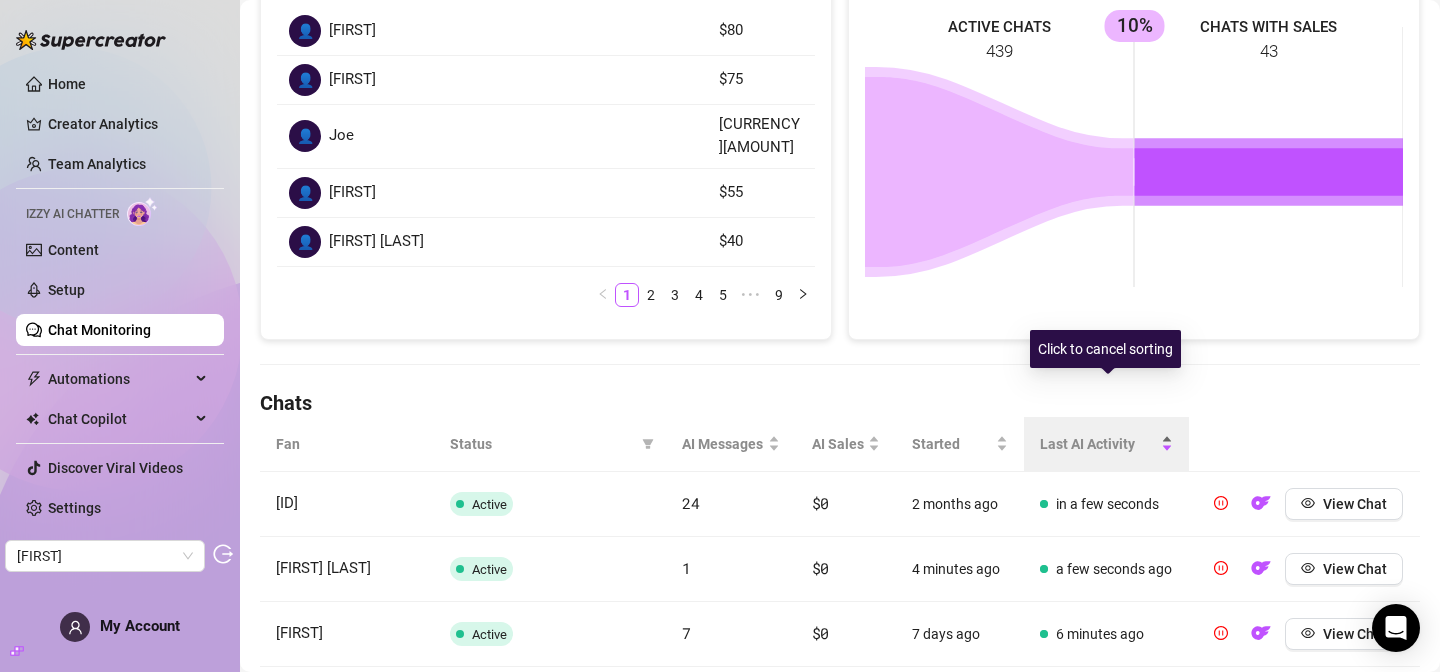 click on "Last AI Activity" at bounding box center (1098, 444) 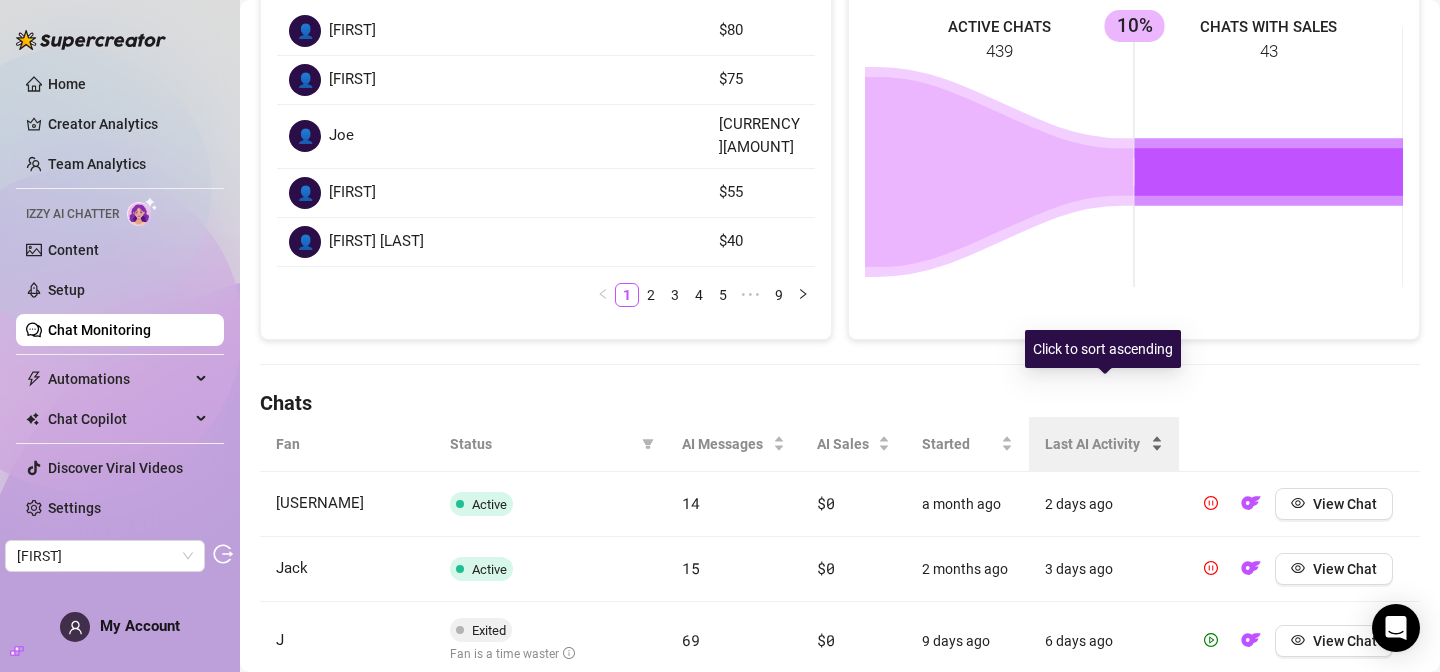 click on "Last AI Activity" at bounding box center (1096, 444) 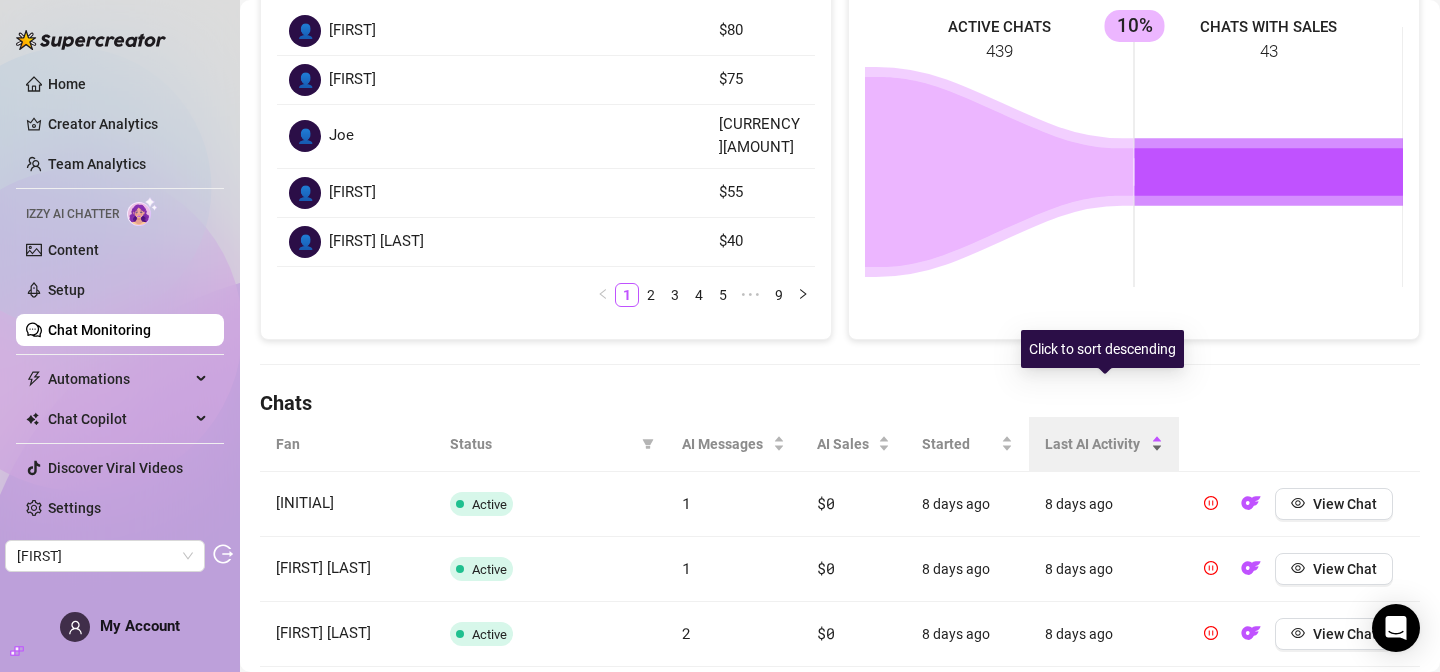 click on "Last AI Activity" at bounding box center [1096, 444] 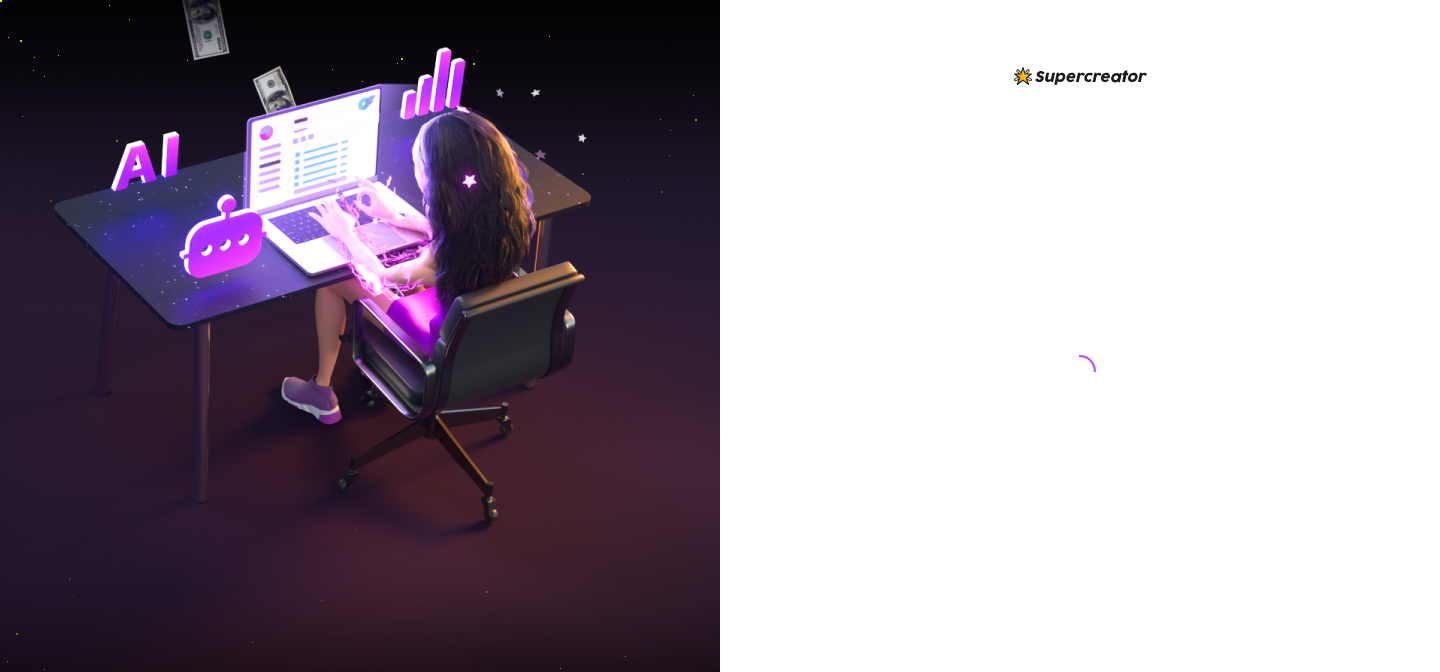 scroll, scrollTop: 0, scrollLeft: 0, axis: both 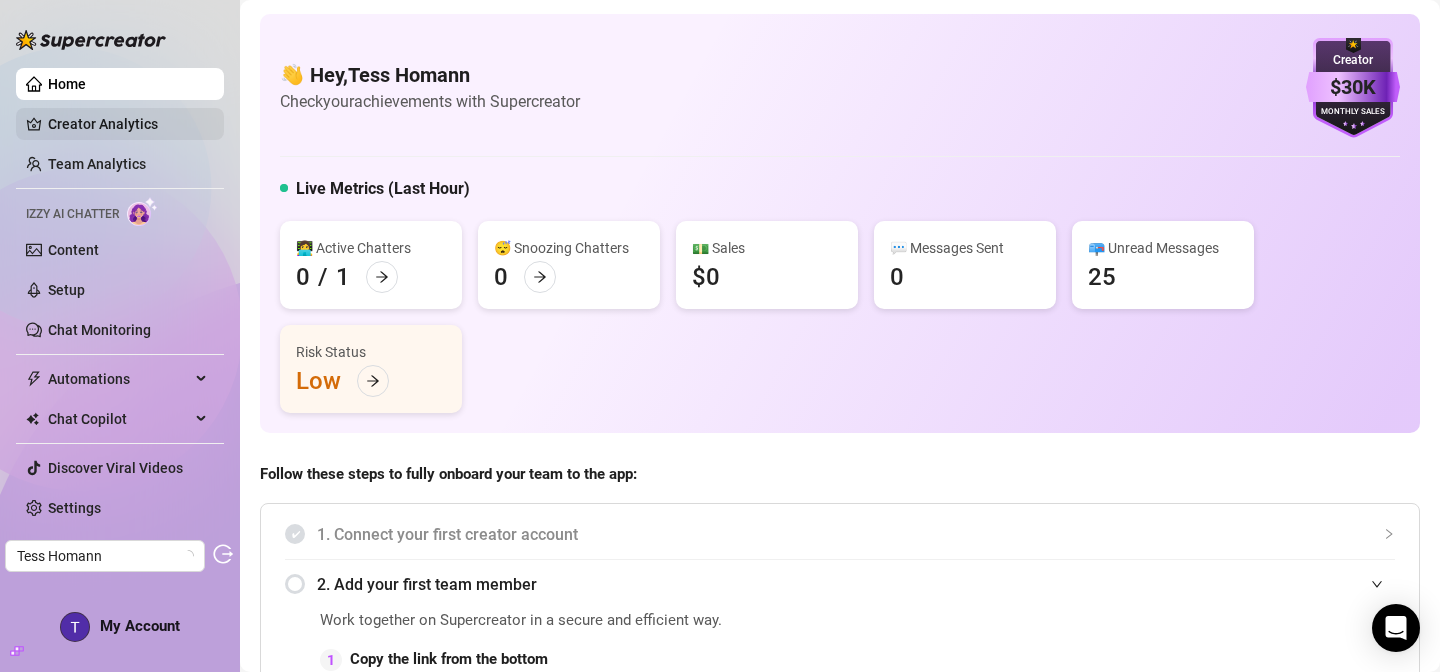 click on "Creator Analytics" at bounding box center (128, 124) 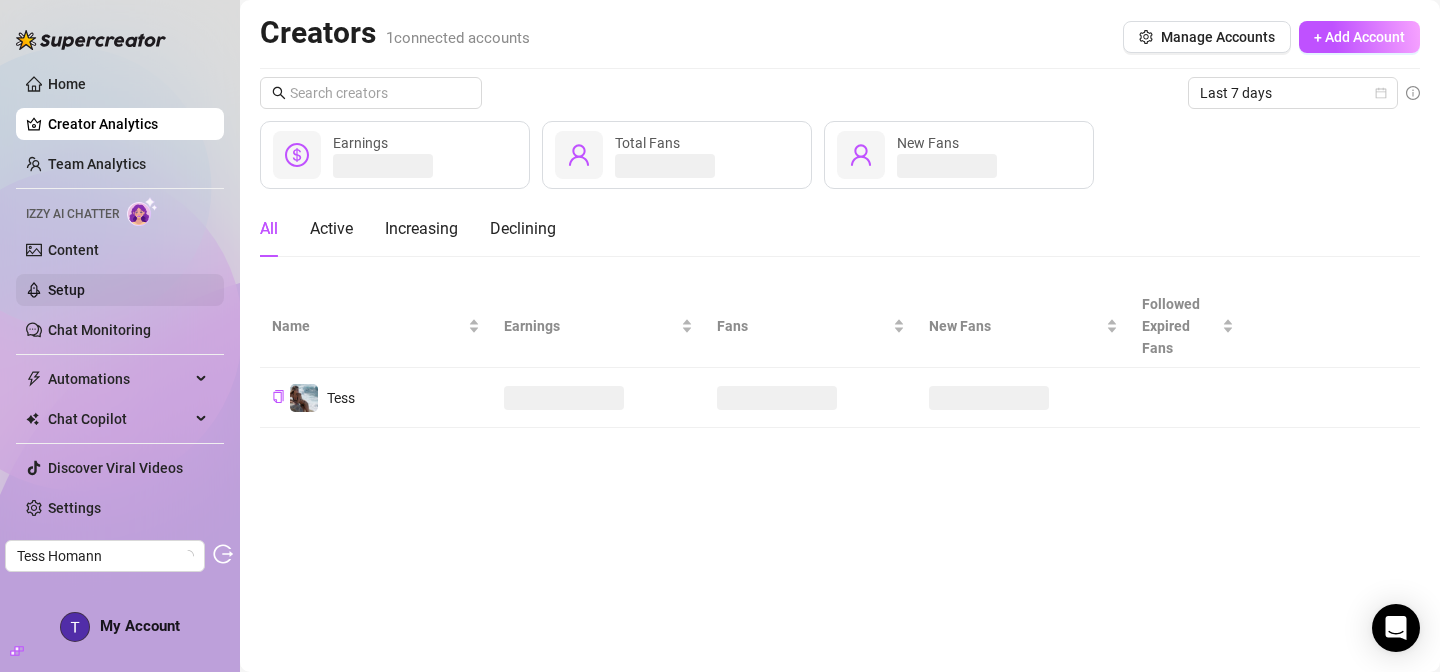 click on "Setup" at bounding box center (66, 290) 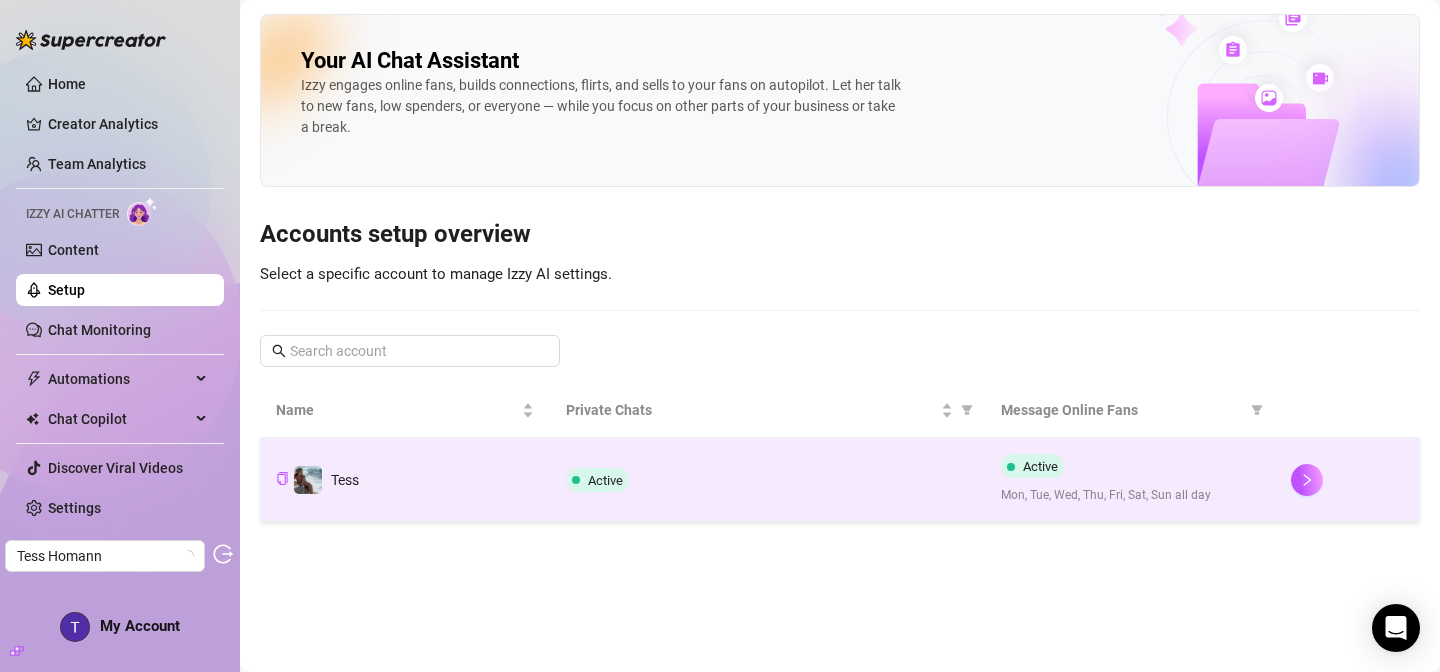 click on "Active" at bounding box center [767, 480] 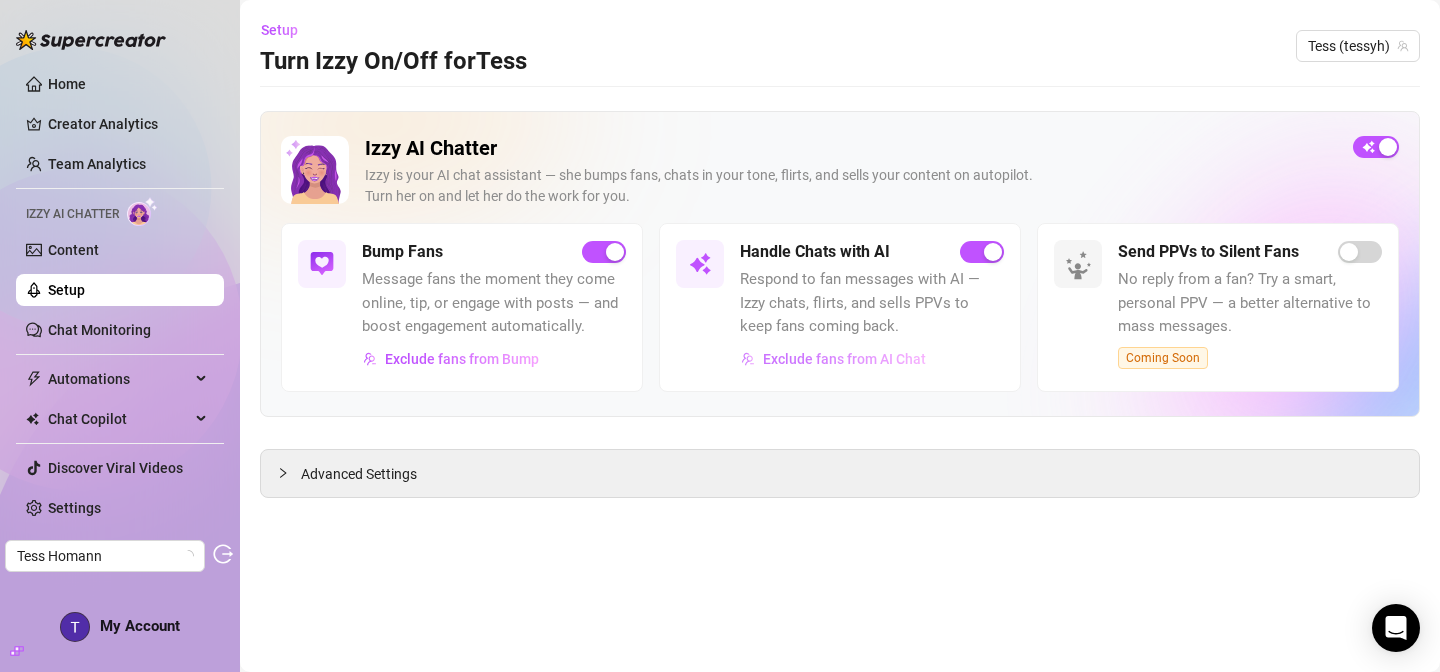 click on "Exclude fans from AI Chat" at bounding box center [844, 359] 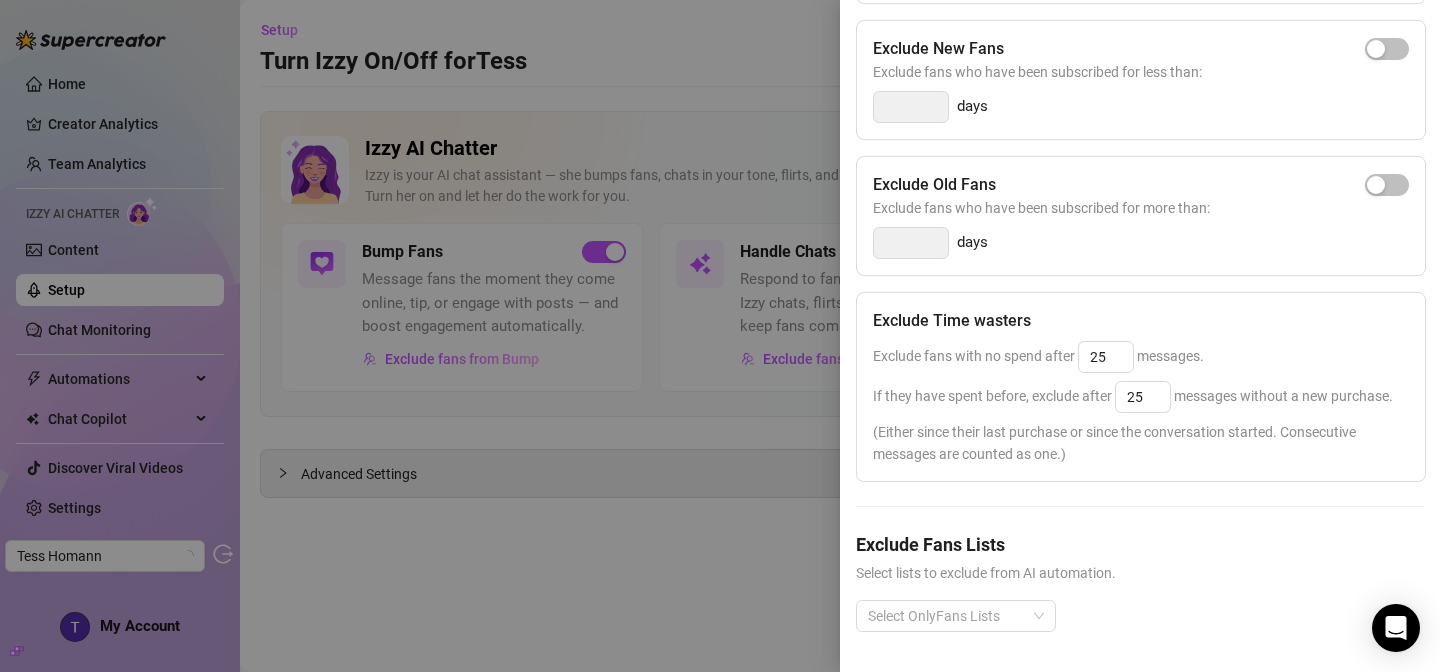 scroll, scrollTop: 0, scrollLeft: 0, axis: both 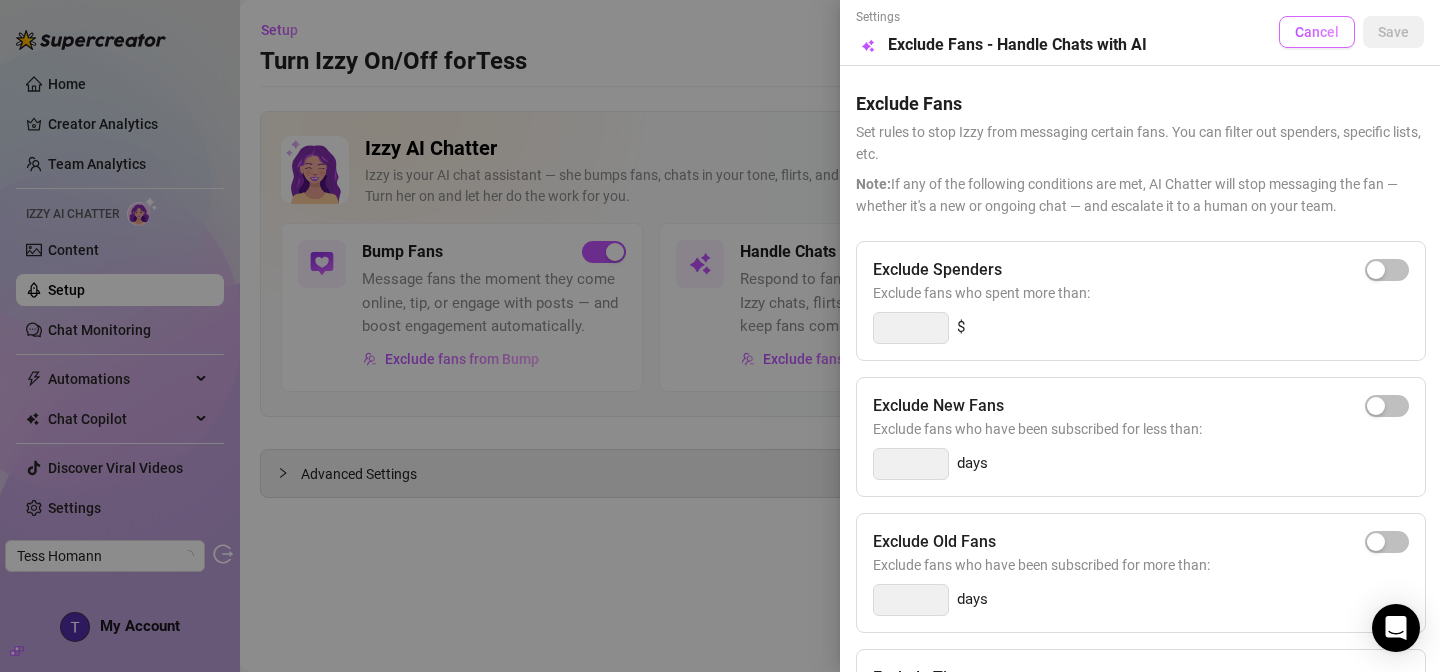 click on "Cancel" at bounding box center [1317, 32] 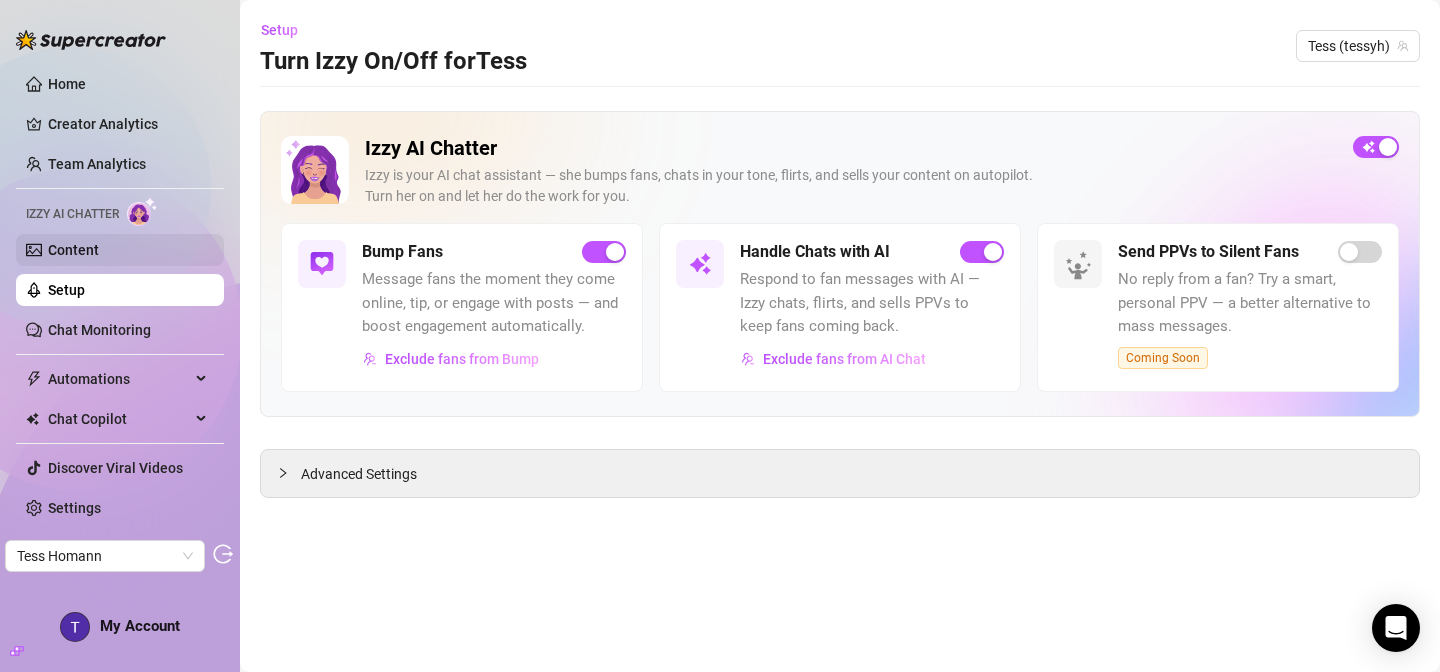 click on "Content" at bounding box center [73, 250] 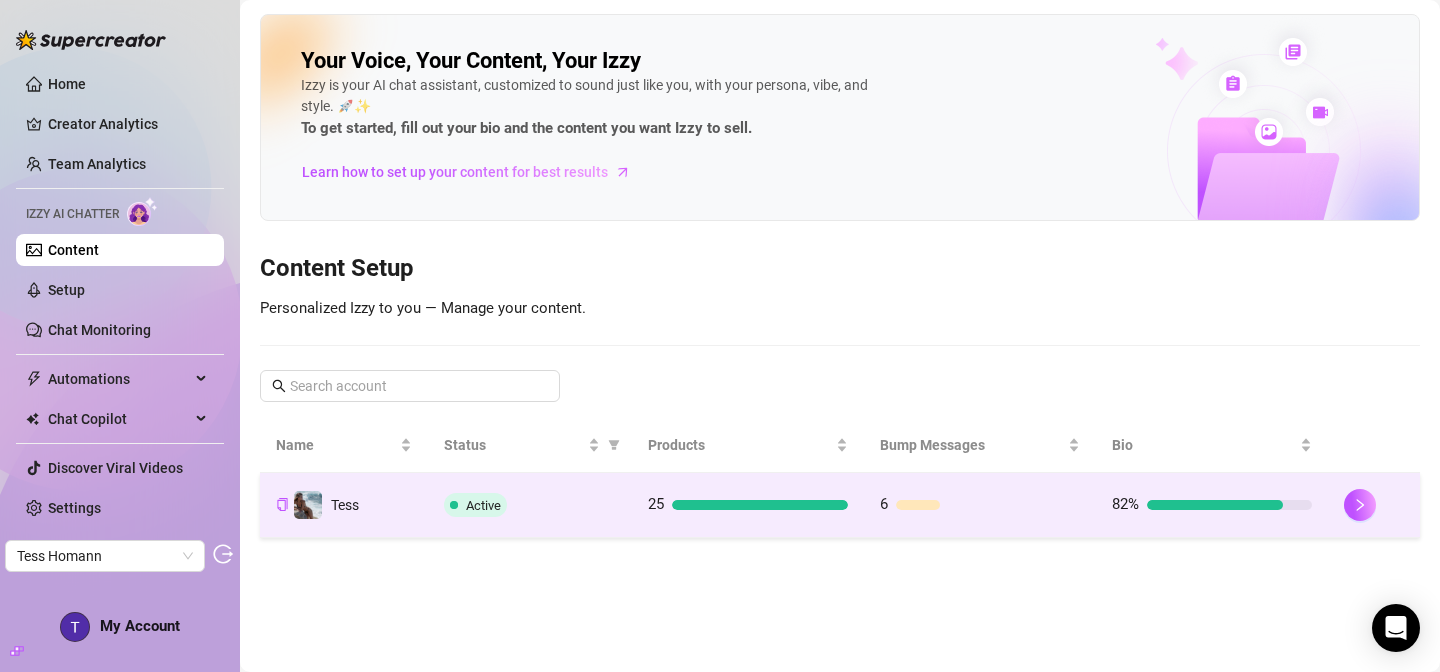 click on "Active" at bounding box center (530, 505) 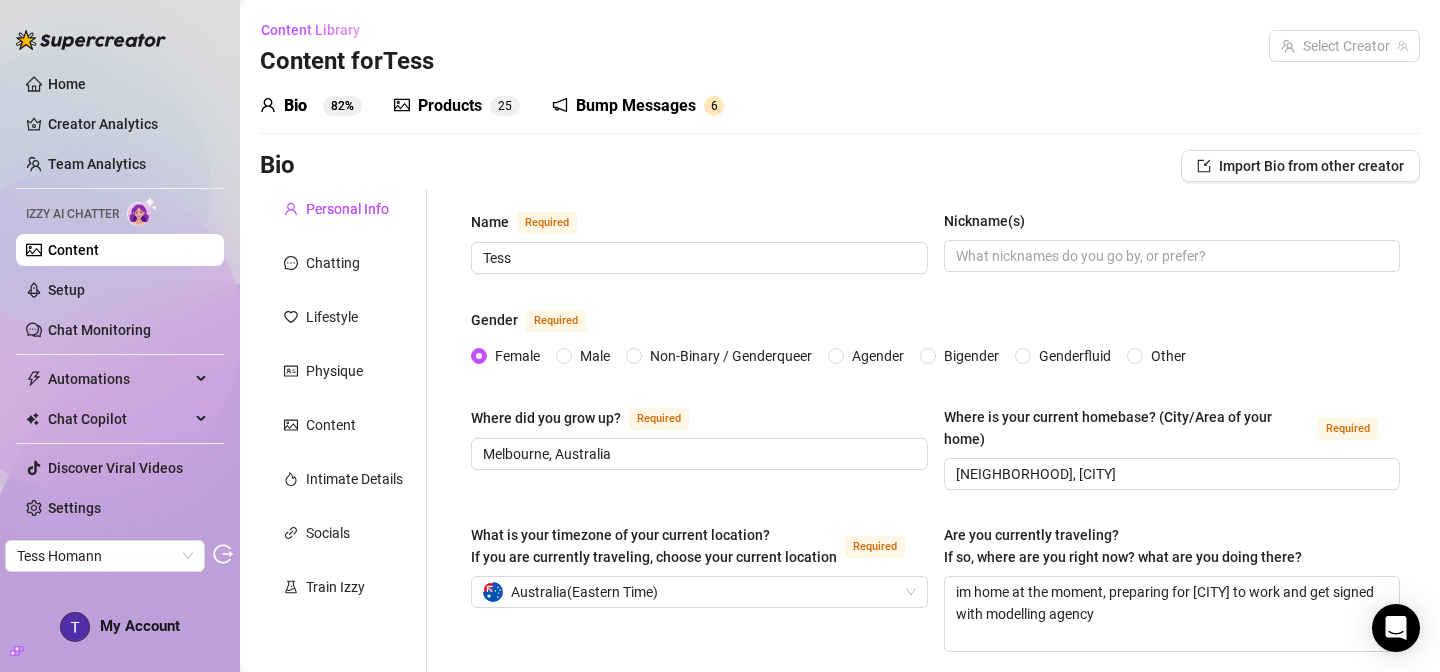 type 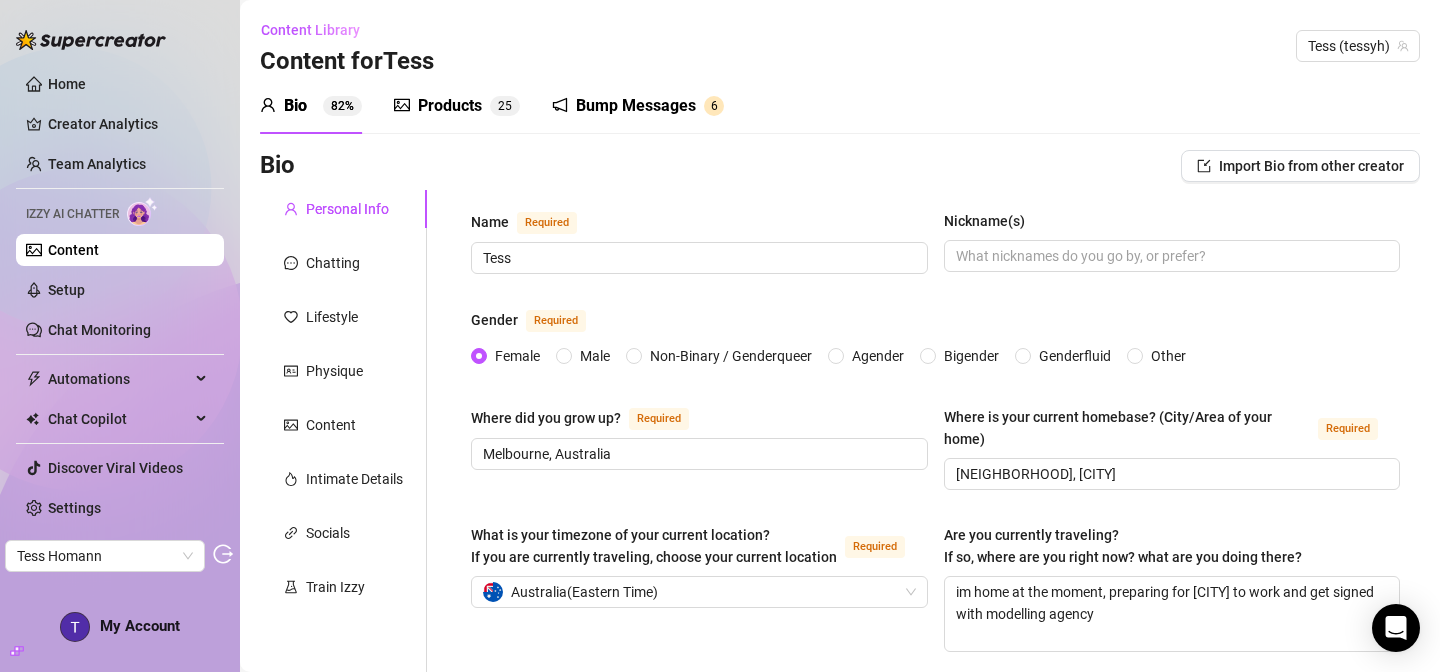 click on "Content" at bounding box center (73, 250) 